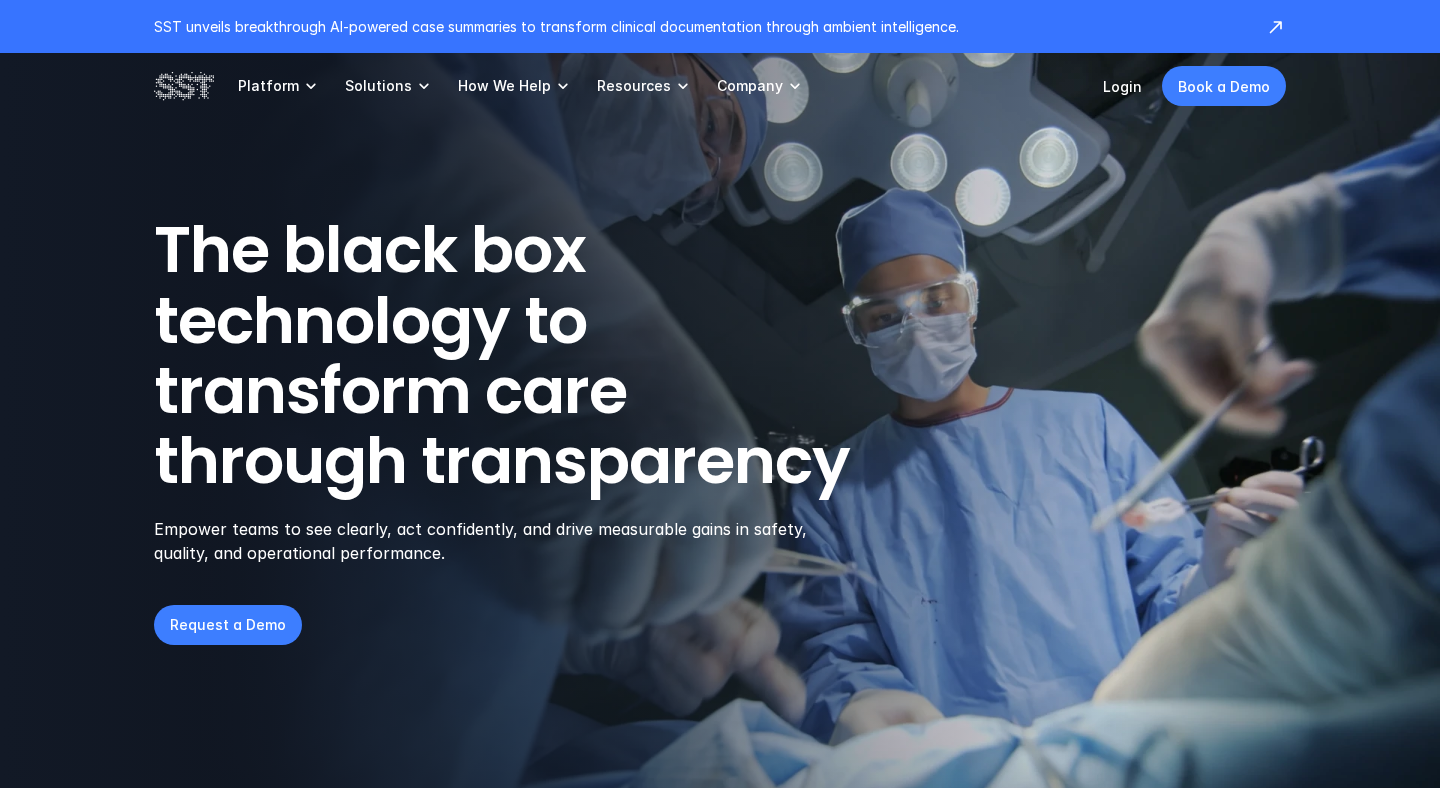 scroll, scrollTop: 0, scrollLeft: 0, axis: both 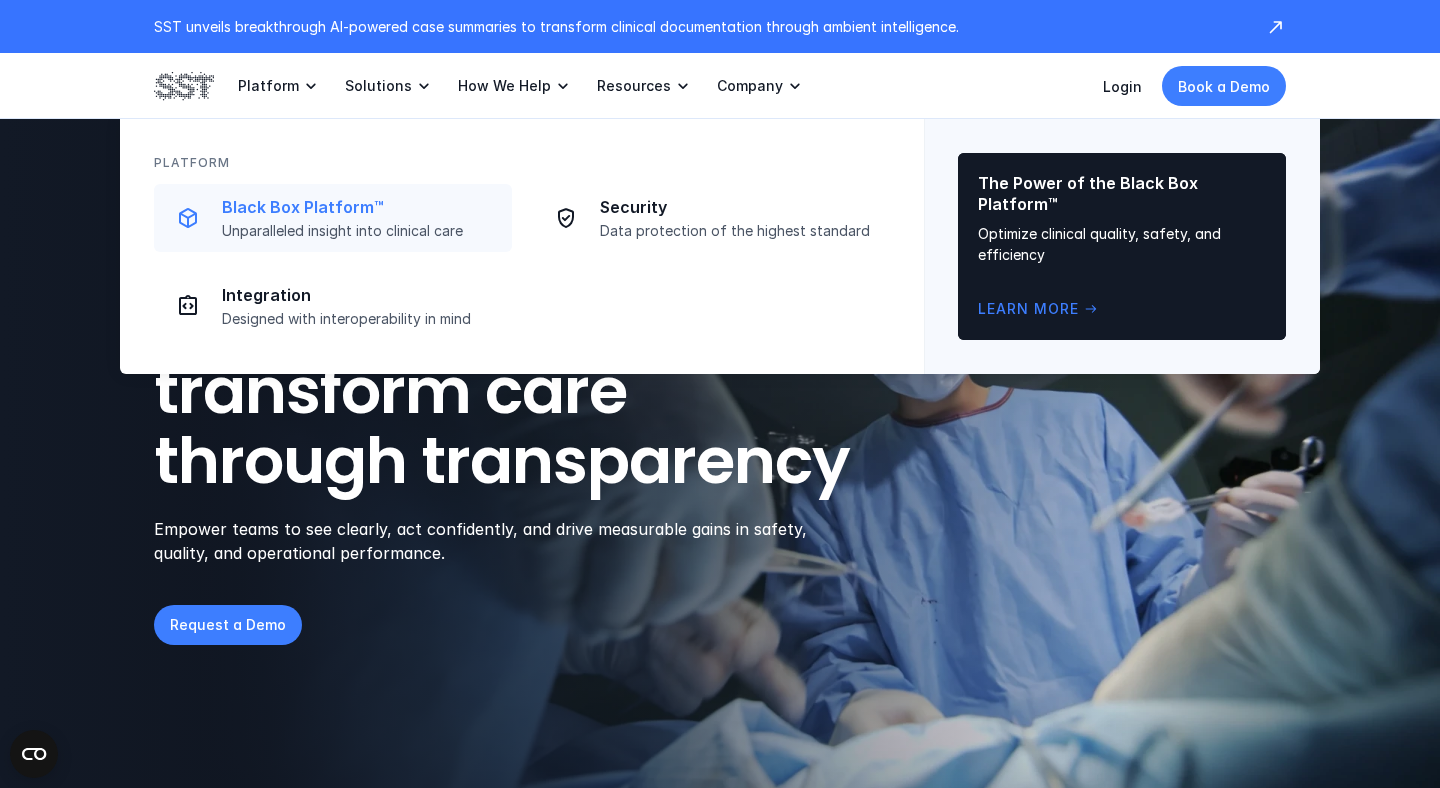 click on "Unparalleled insight into clinical care" at bounding box center (361, 231) 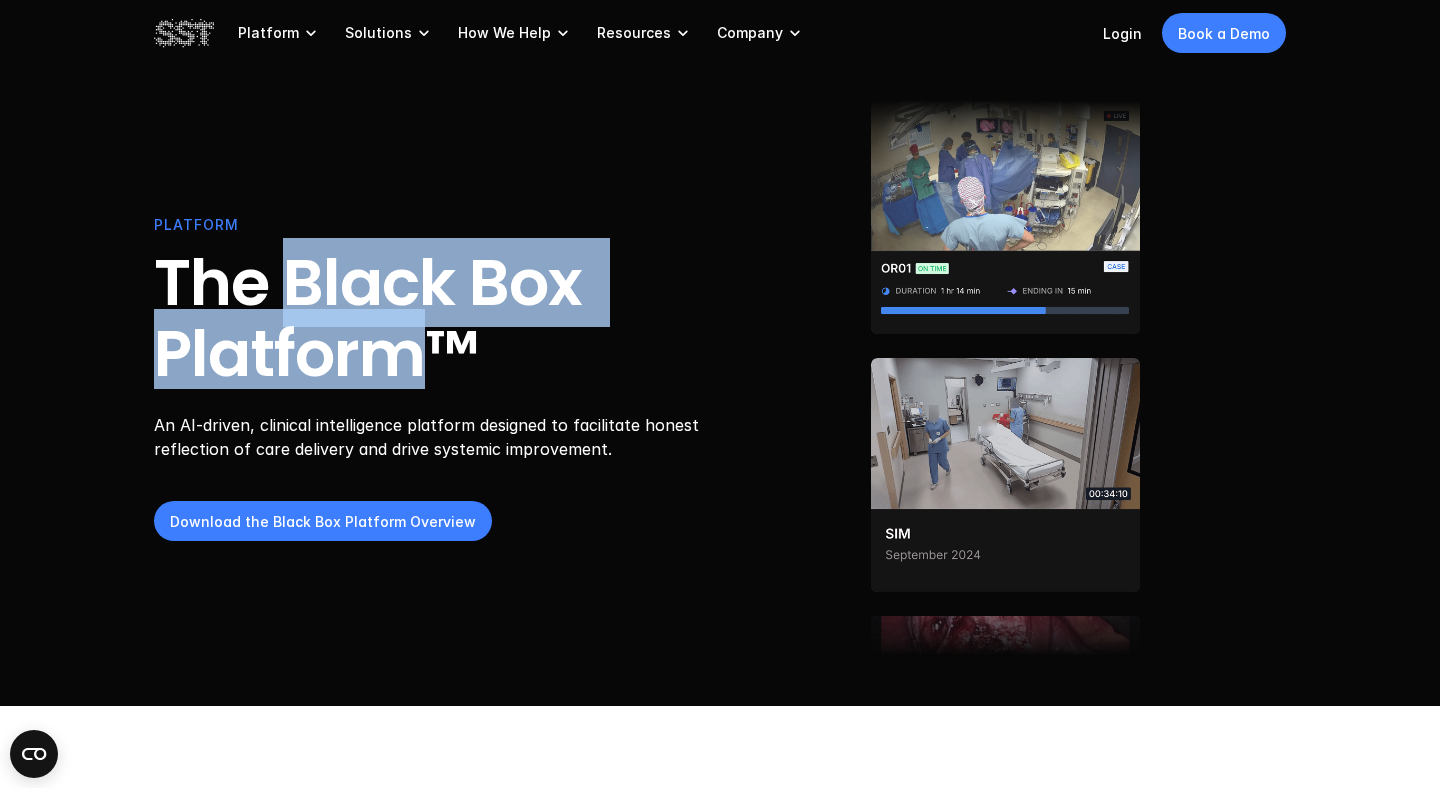 drag, startPoint x: 282, startPoint y: 281, endPoint x: 419, endPoint y: 364, distance: 160.18115 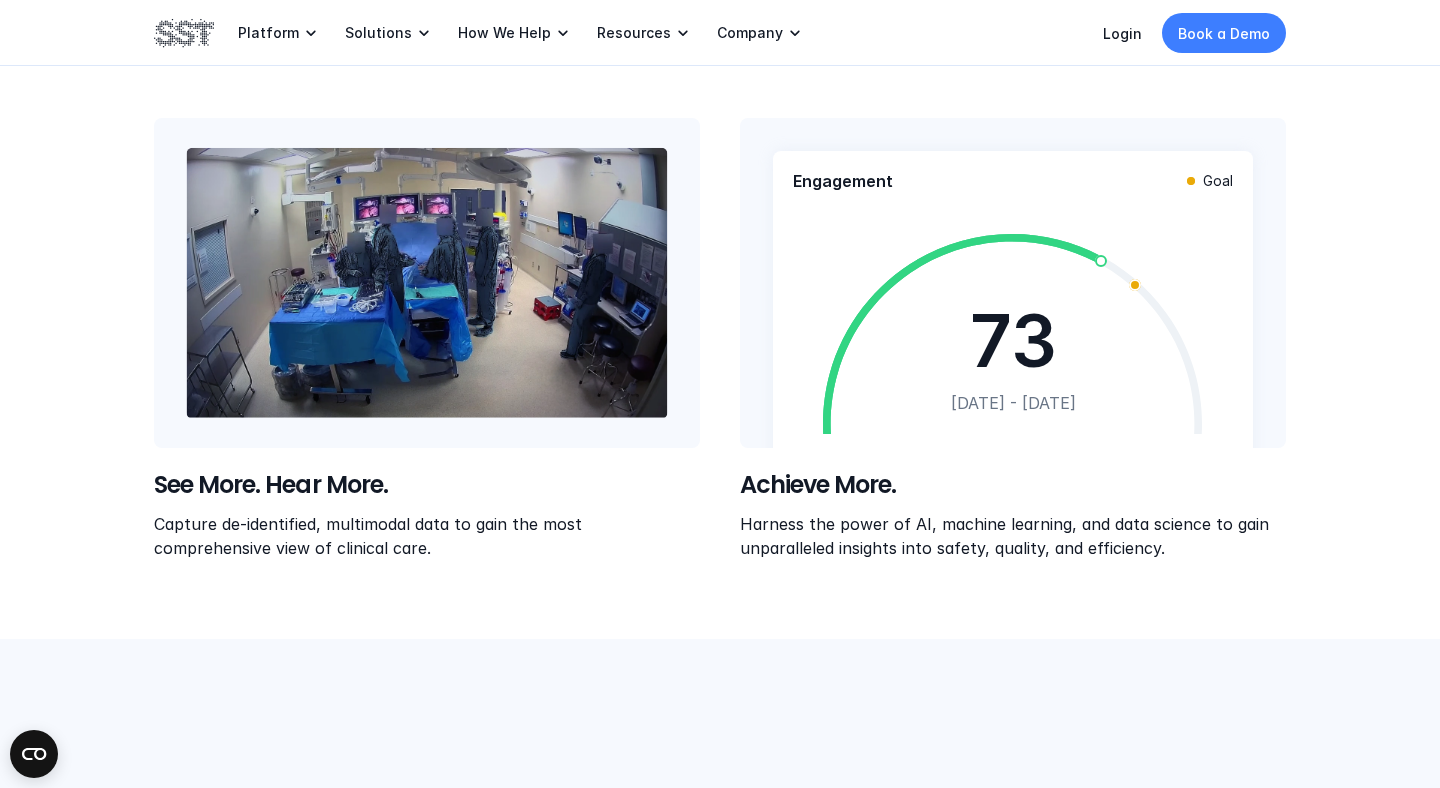 scroll, scrollTop: 901, scrollLeft: 0, axis: vertical 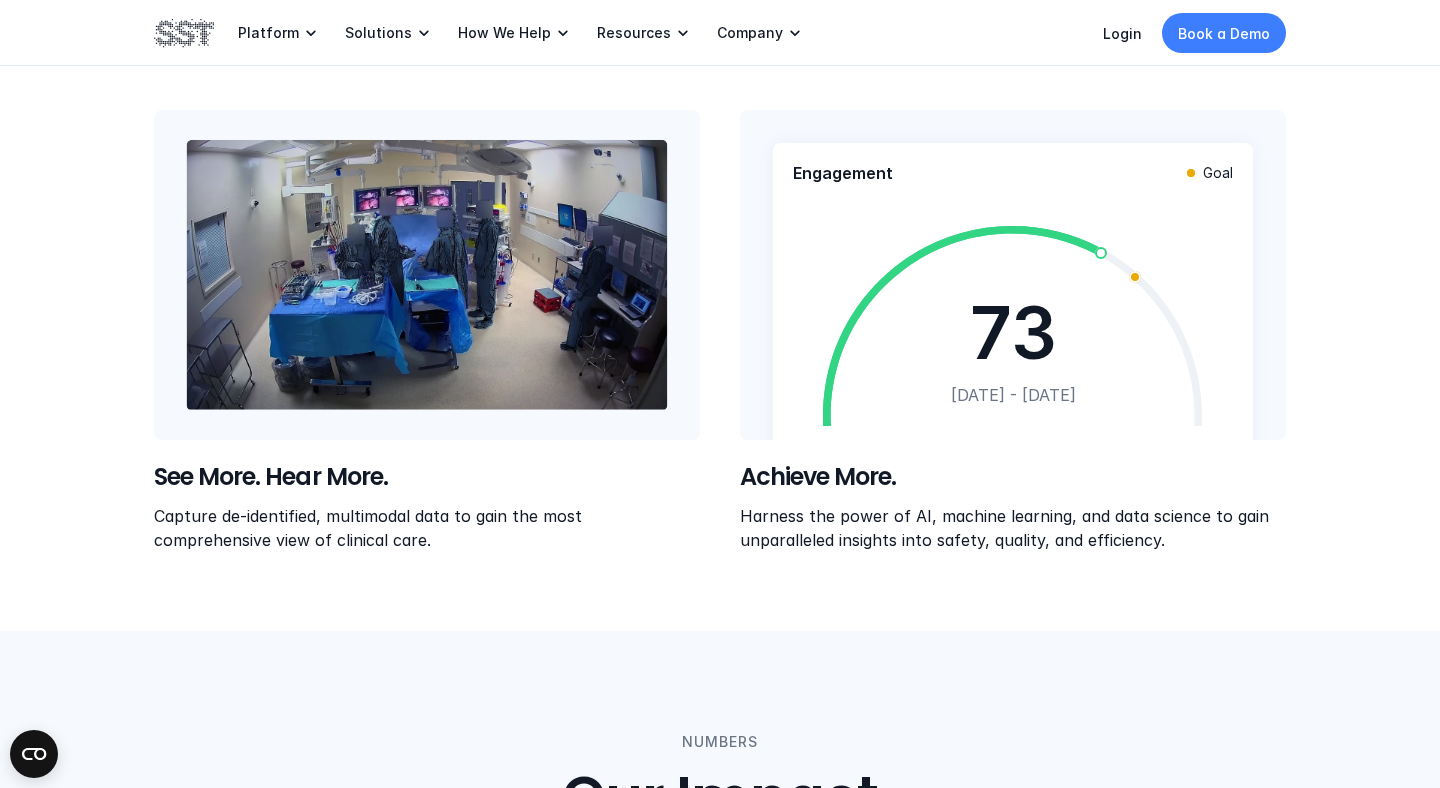click on "See More. Hear More." at bounding box center (427, 477) 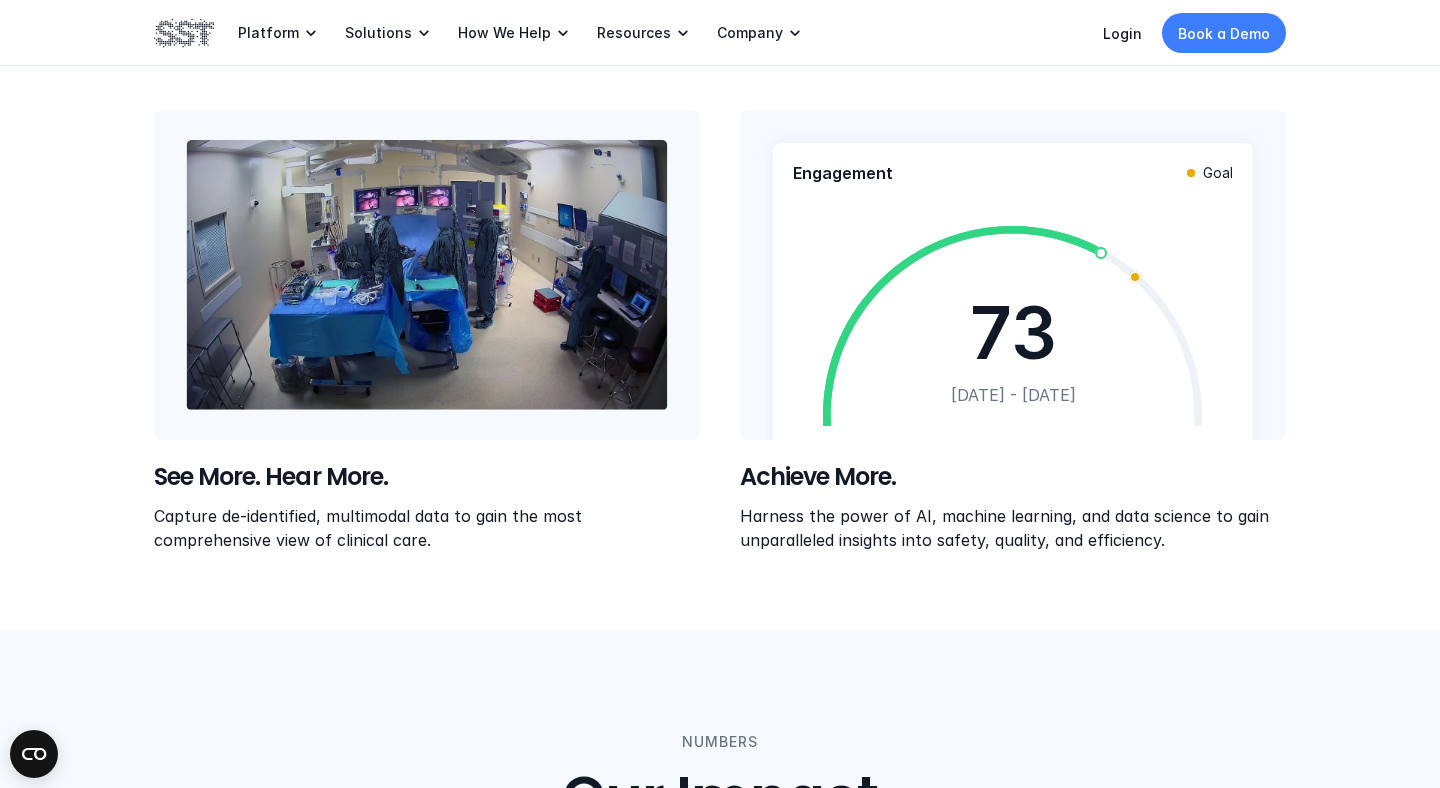 click at bounding box center (426, 275) 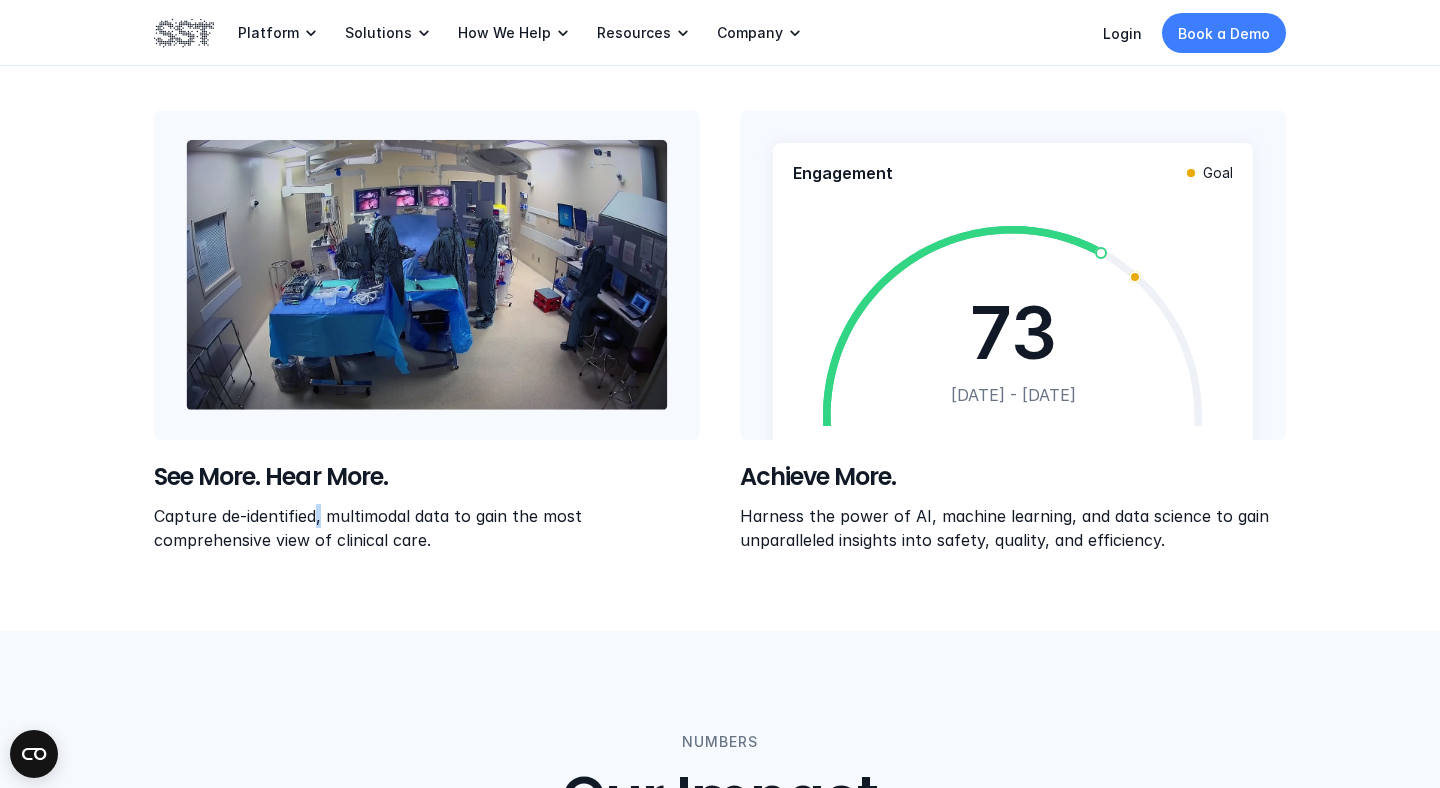 click on "Capture de-identified, multimodal data to gain the most comprehensive view of clinical care." at bounding box center [427, 527] 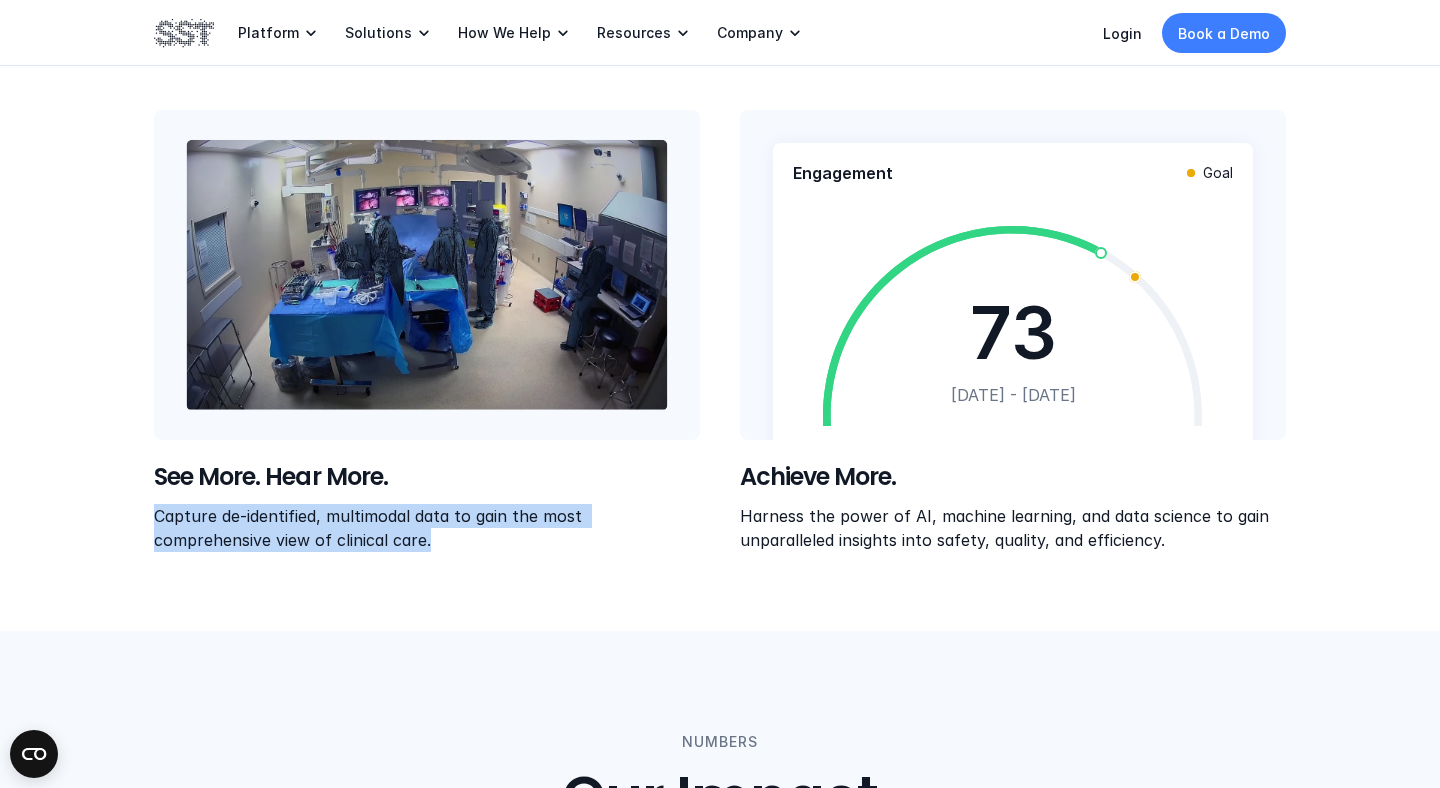 click on "Capture de-identified, multimodal data to gain the most comprehensive view of clinical care." at bounding box center (427, 527) 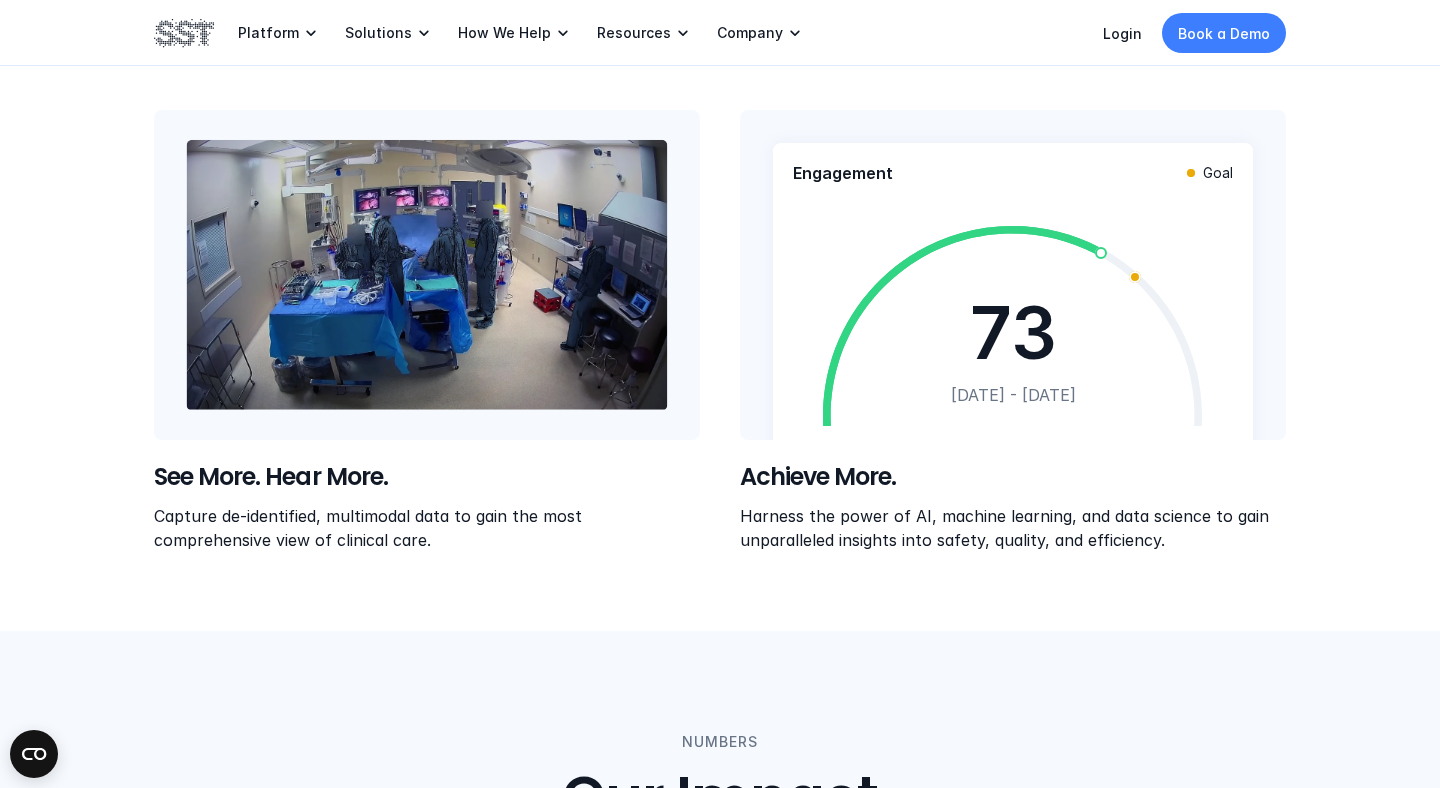 click on "Capture de-identified, multimodal data to gain the most comprehensive view of clinical care." at bounding box center (427, 527) 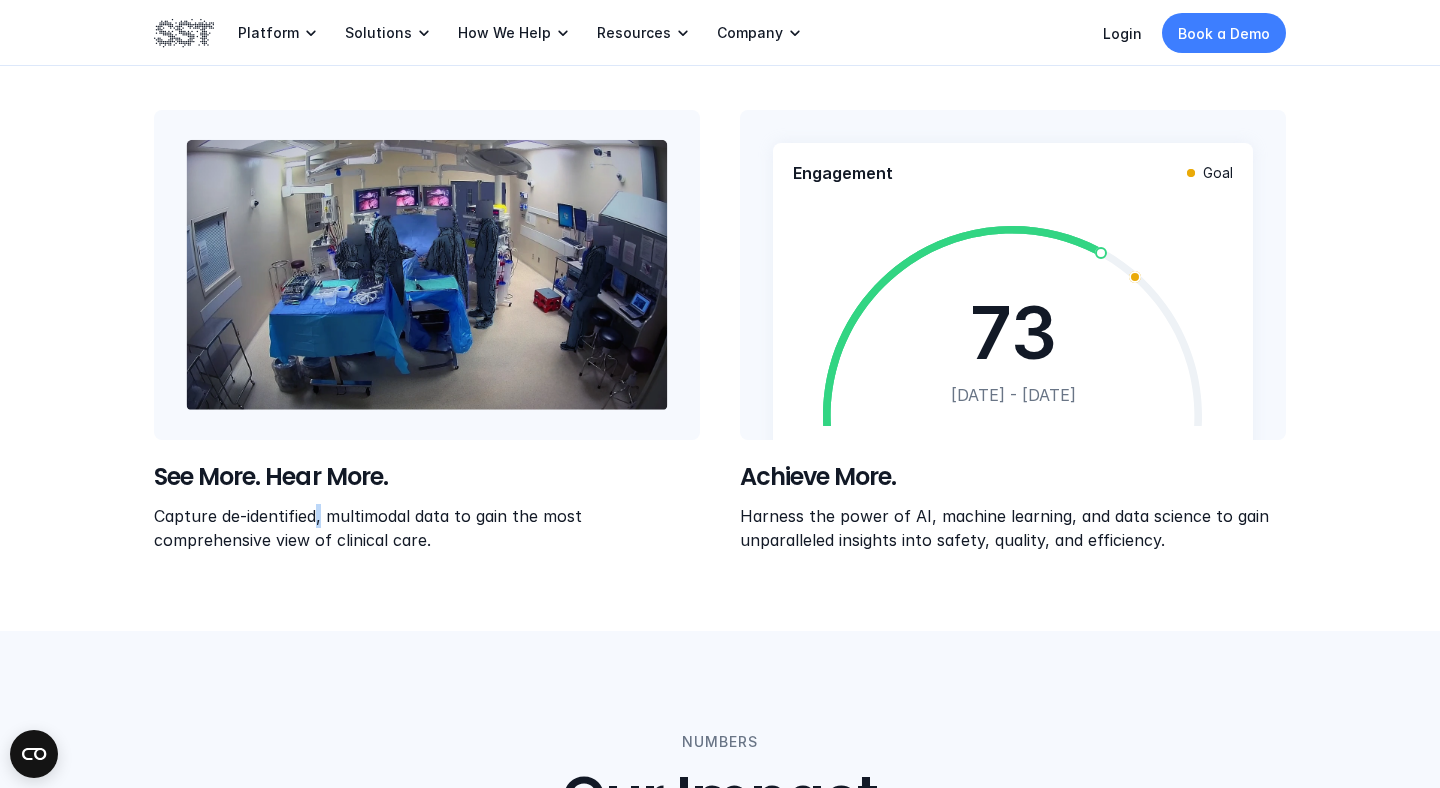 click on "Capture de-identified, multimodal data to gain the most comprehensive view of clinical care." at bounding box center (427, 527) 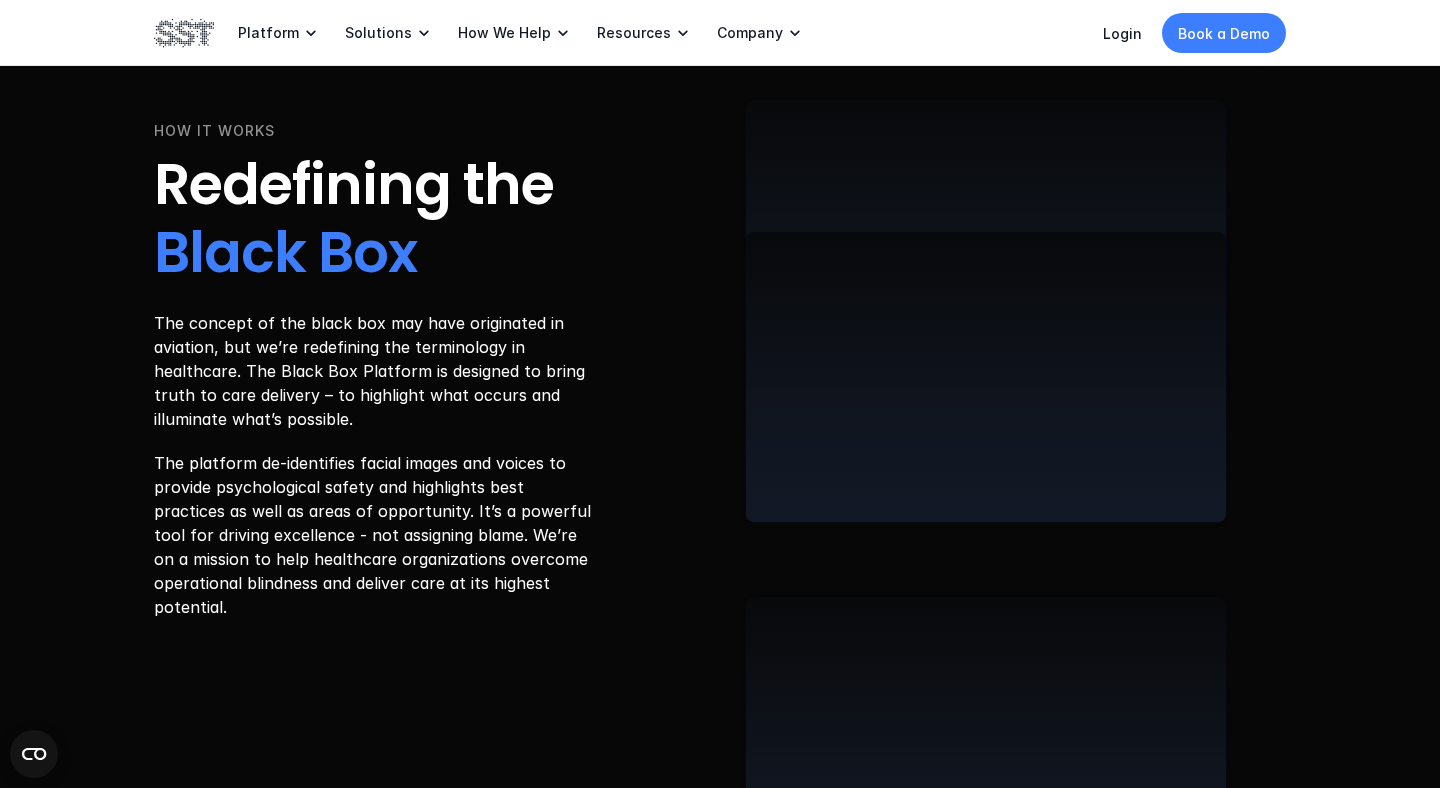scroll, scrollTop: 3183, scrollLeft: 0, axis: vertical 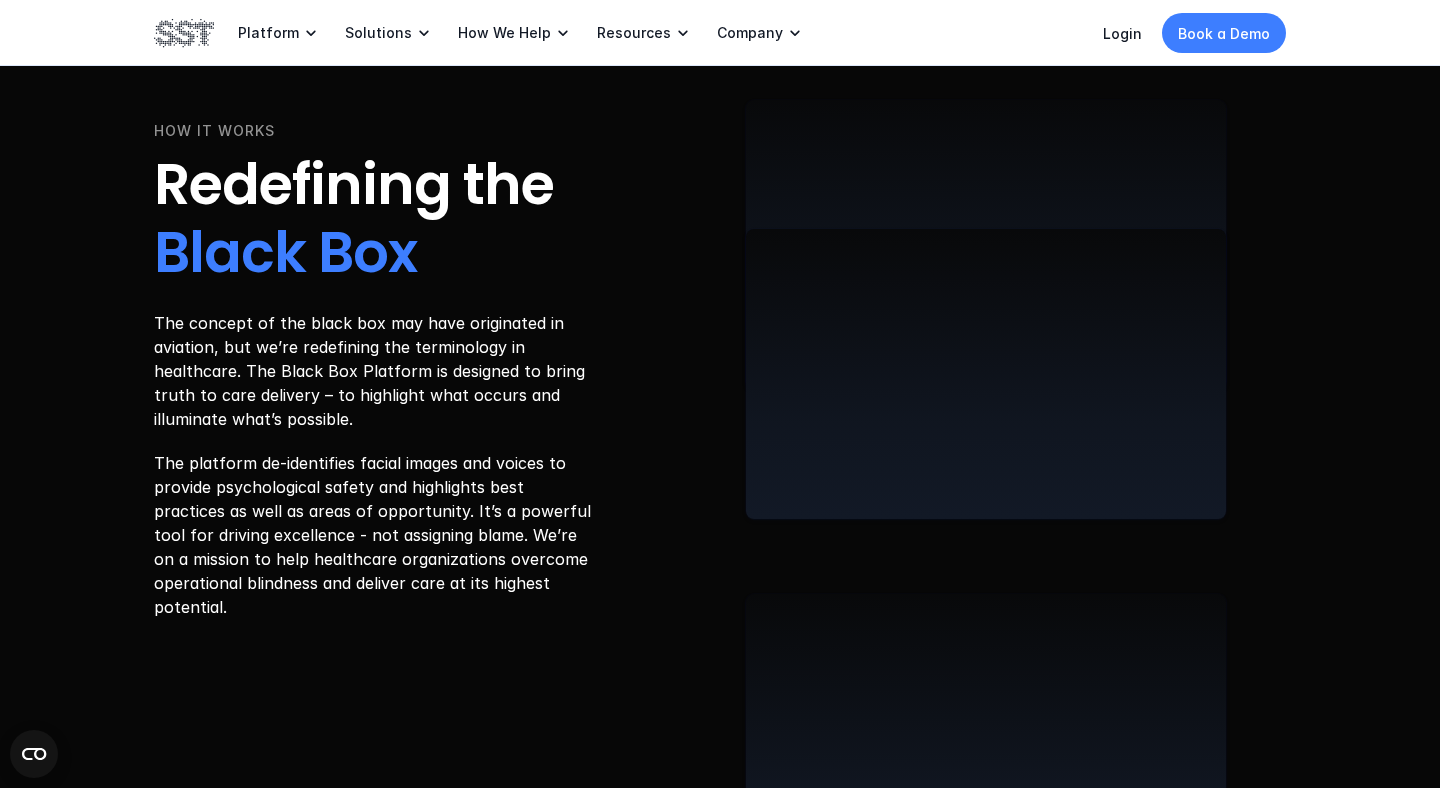 click on "The platform de-identifies facial images and voices to provide psychological safety and highlights best practices as well as areas of opportunity. It’s a powerful tool for driving excellence - not assigning blame. We’re on a mission to help healthcare organizations overcome operational blindness and deliver care at its highest potential." at bounding box center (375, 535) 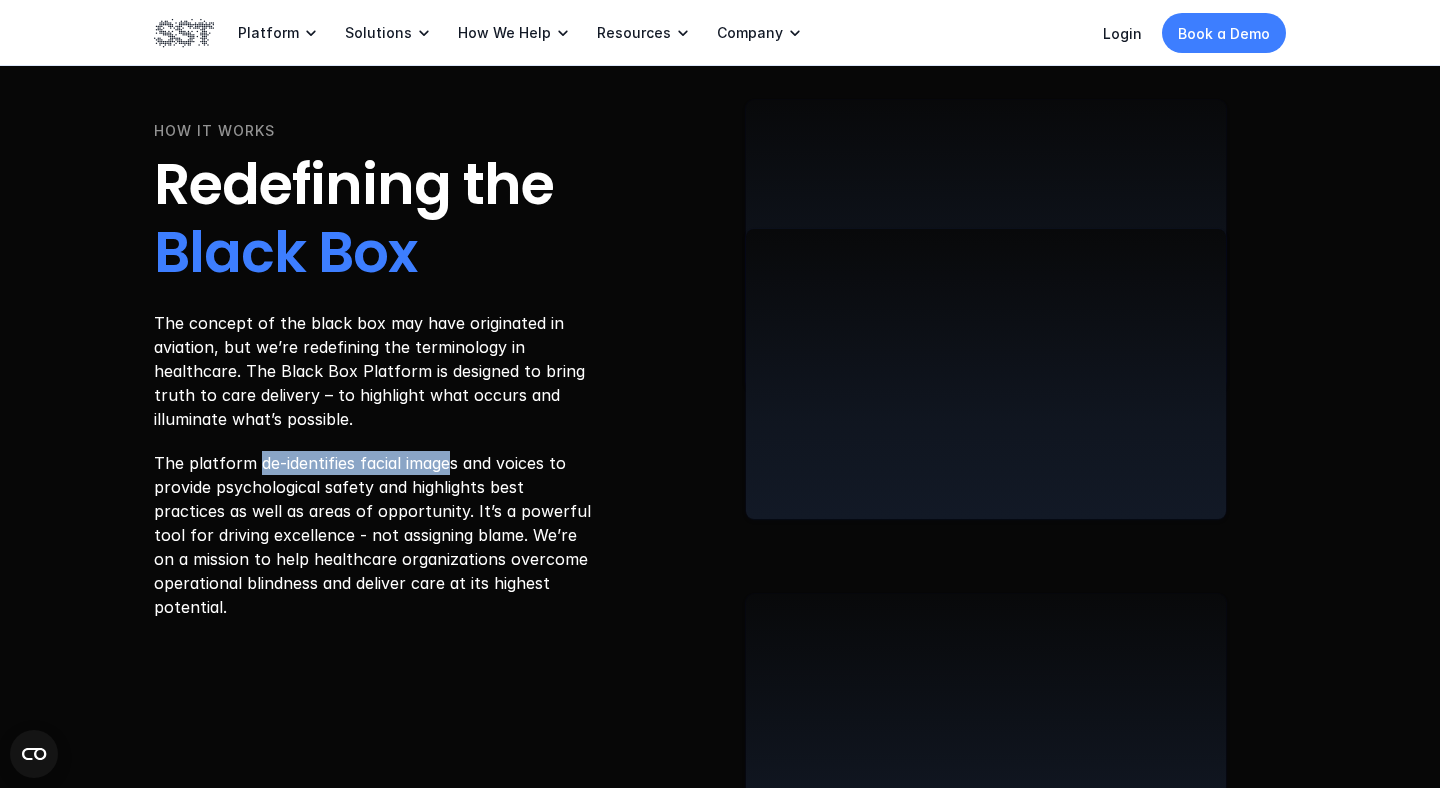 drag, startPoint x: 255, startPoint y: 464, endPoint x: 451, endPoint y: 457, distance: 196.12495 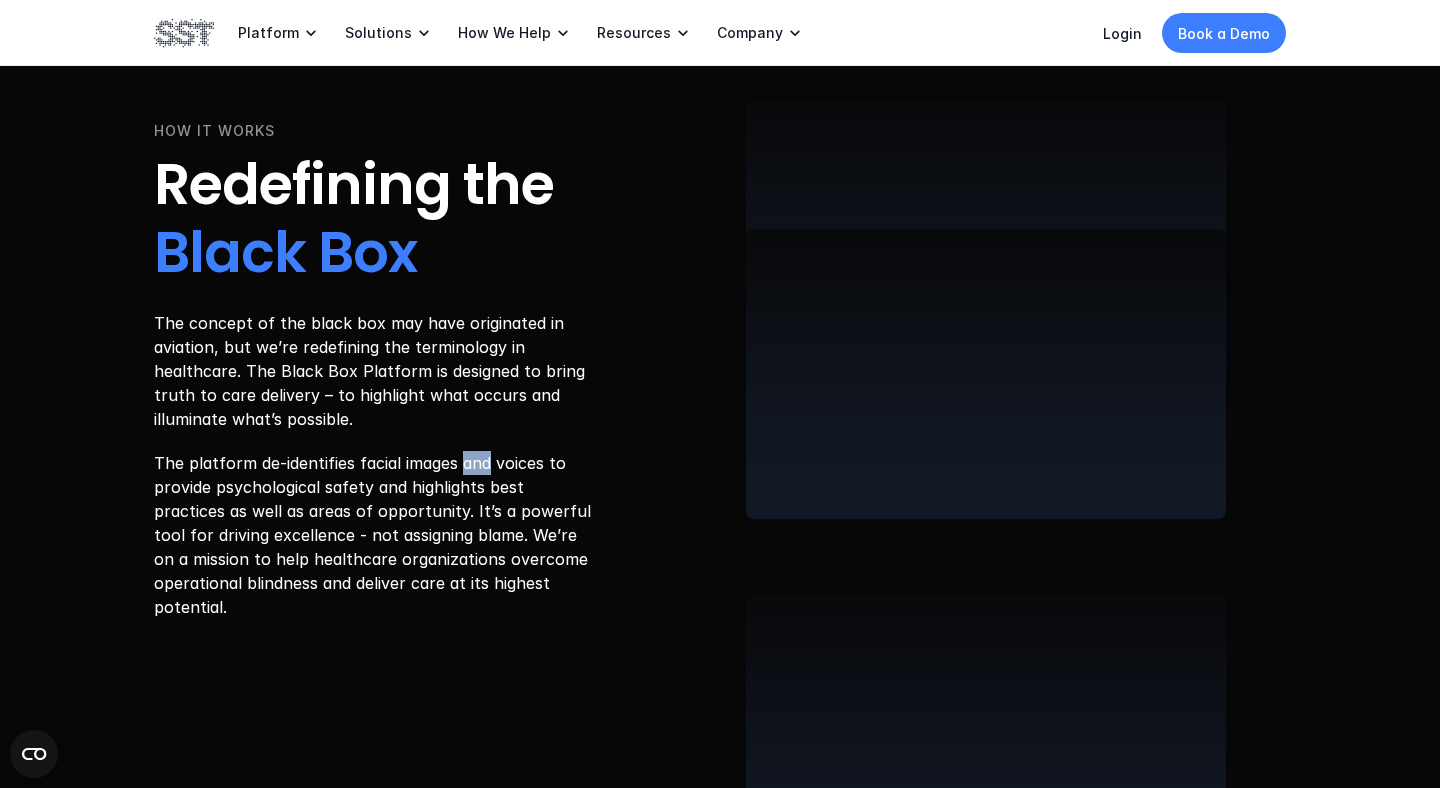 click on "The platform de-identifies facial images and voices to provide psychological safety and highlights best practices as well as areas of opportunity. It’s a powerful tool for driving excellence - not assigning blame. We’re on a mission to help healthcare organizations overcome operational blindness and deliver care at its highest potential." at bounding box center (375, 535) 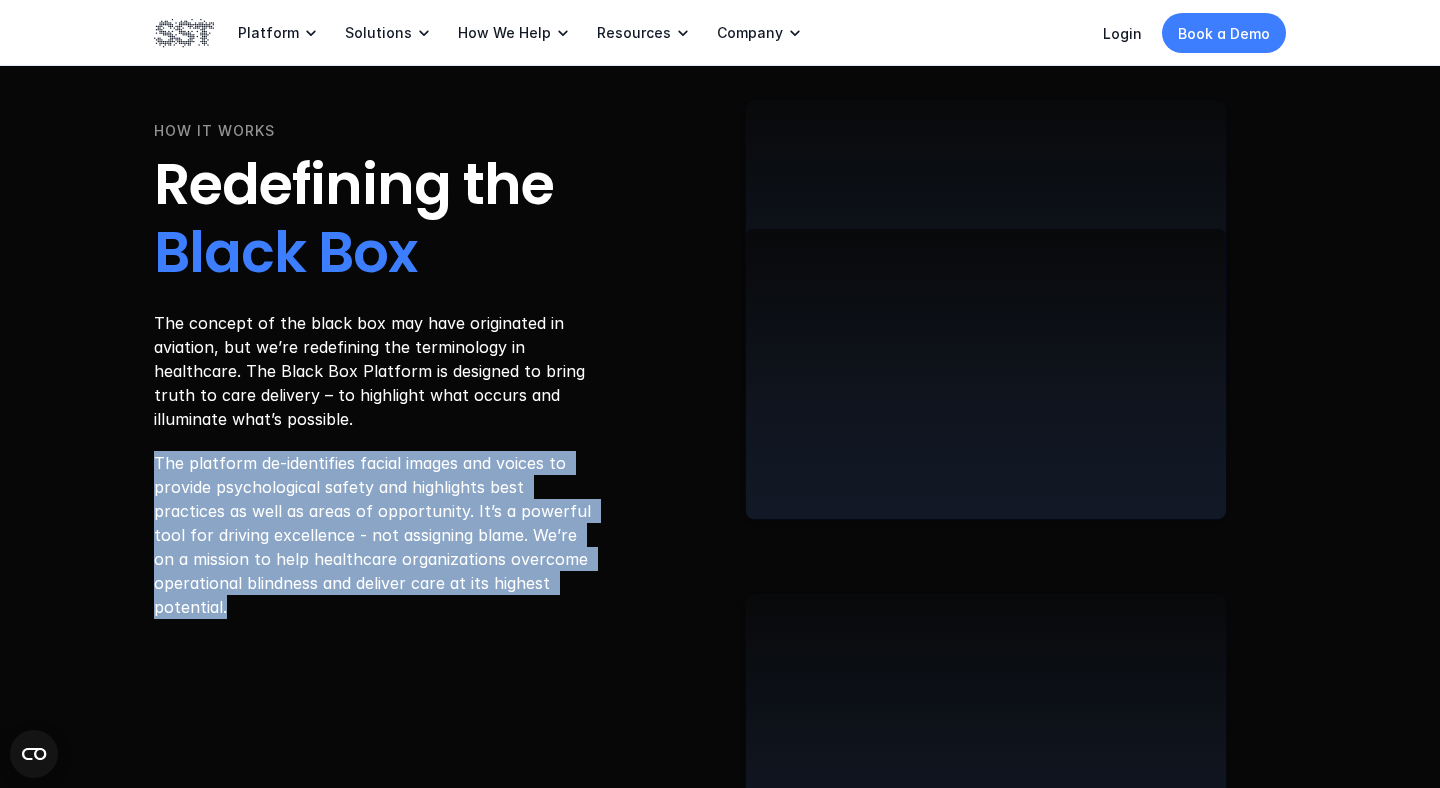 click on "The platform de-identifies facial images and voices to provide psychological safety and highlights best practices as well as areas of opportunity. It’s a powerful tool for driving excellence - not assigning blame. We’re on a mission to help healthcare organizations overcome operational blindness and deliver care at its highest potential." at bounding box center [375, 535] 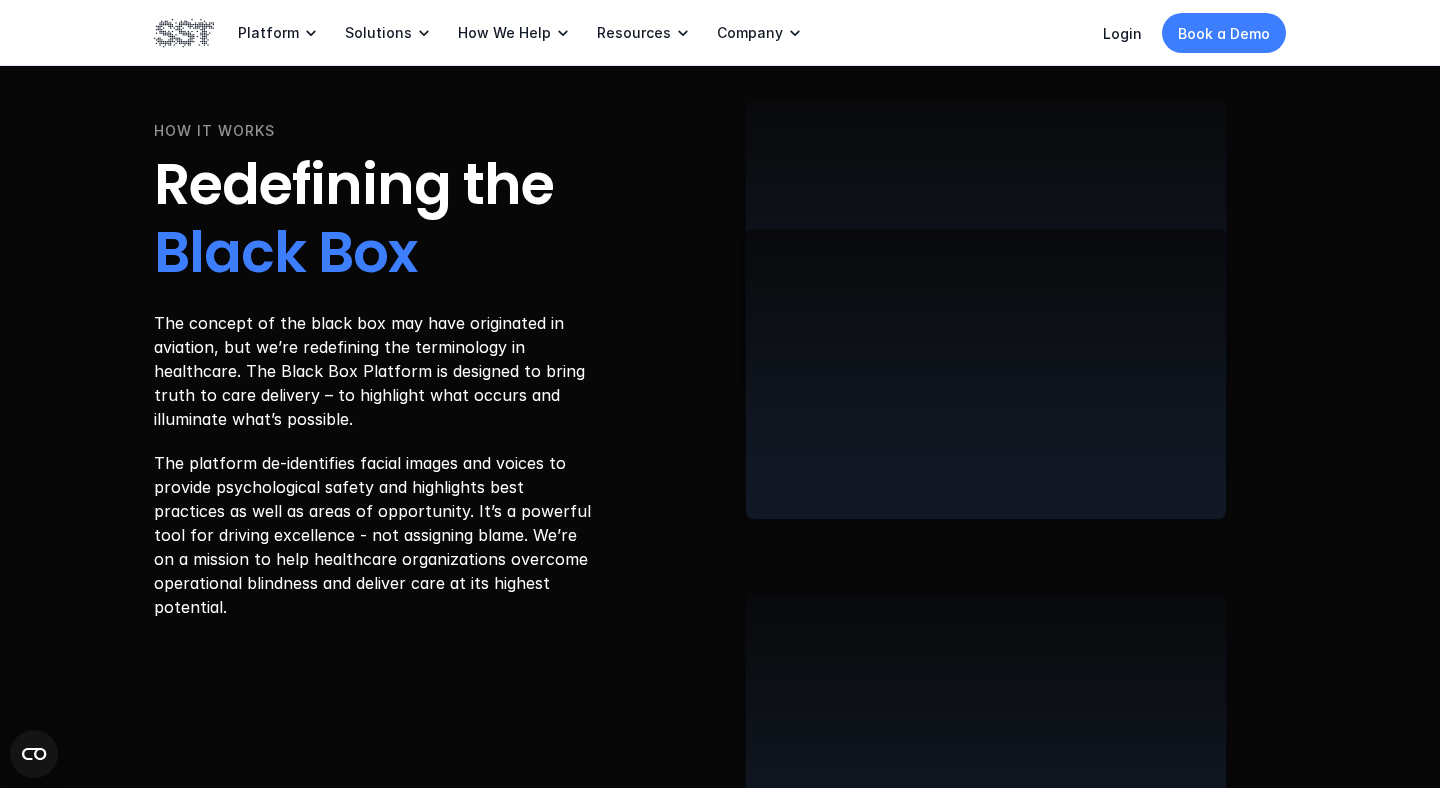 click on "The platform de-identifies facial images and voices to provide psychological safety and highlights best practices as well as areas of opportunity. It’s a powerful tool for driving excellence - not assigning blame. We’re on a mission to help healthcare organizations overcome operational blindness and deliver care at its highest potential." at bounding box center [375, 535] 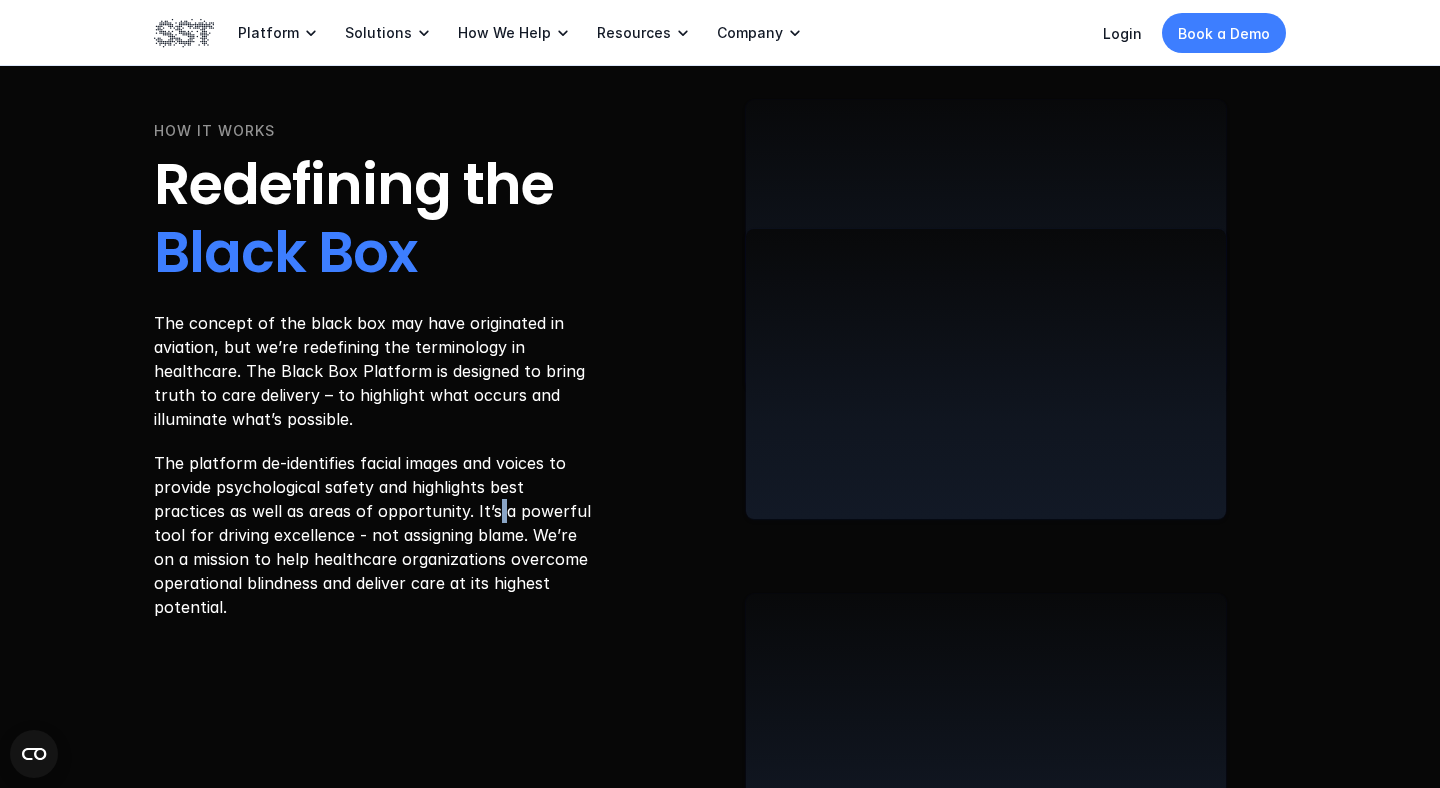 click on "The platform de-identifies facial images and voices to provide psychological safety and highlights best practices as well as areas of opportunity. It’s a powerful tool for driving excellence - not assigning blame. We’re on a mission to help healthcare organizations overcome operational blindness and deliver care at its highest potential." at bounding box center (375, 535) 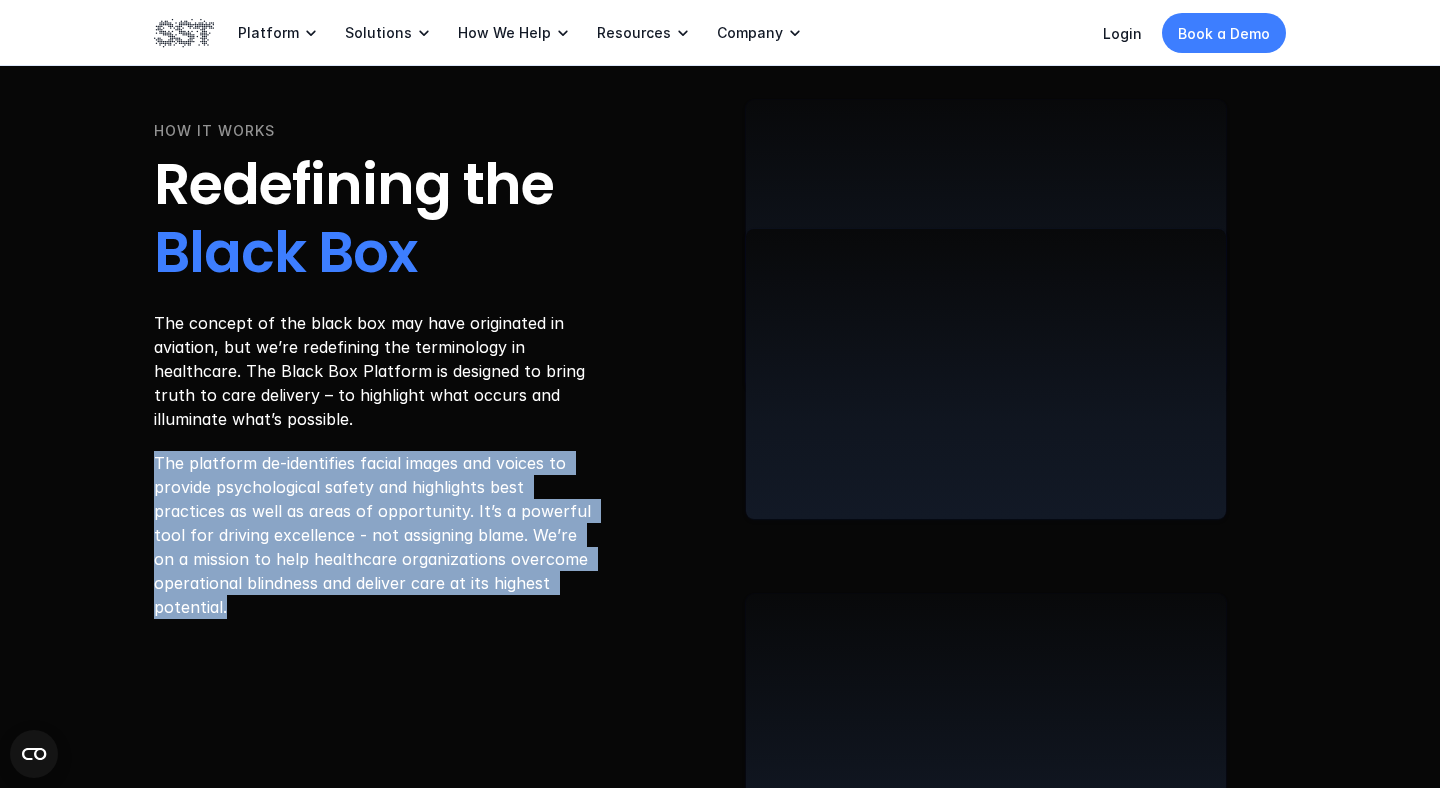 click on "The platform de-identifies facial images and voices to provide psychological safety and highlights best practices as well as areas of opportunity. It’s a powerful tool for driving excellence - not assigning blame. We’re on a mission to help healthcare organizations overcome operational blindness and deliver care at its highest potential." at bounding box center [375, 535] 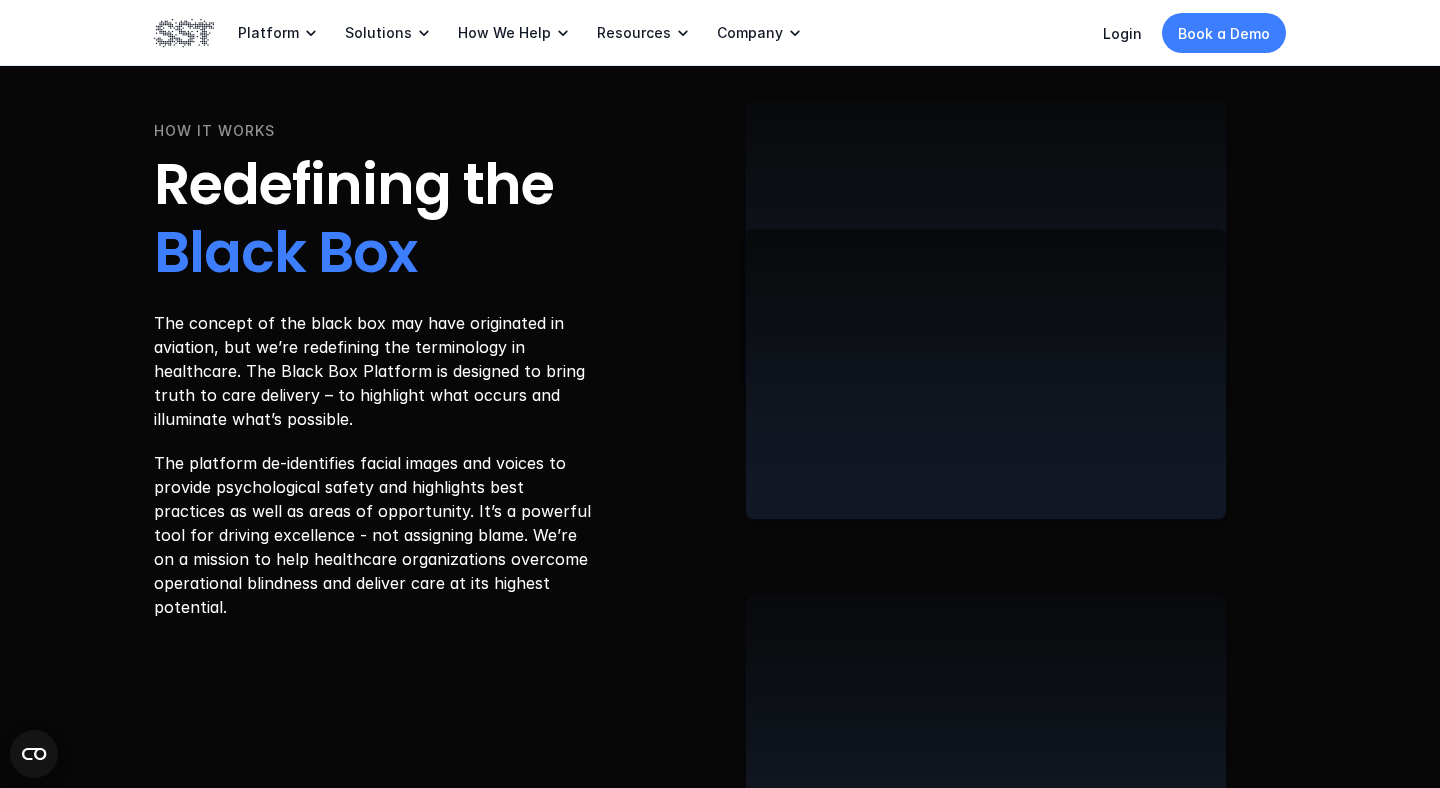click on "The platform de-identifies facial images and voices to provide psychological safety and highlights best practices as well as areas of opportunity. It’s a powerful tool for driving excellence - not assigning blame. We’re on a mission to help healthcare organizations overcome operational blindness and deliver care at its highest potential." at bounding box center (375, 535) 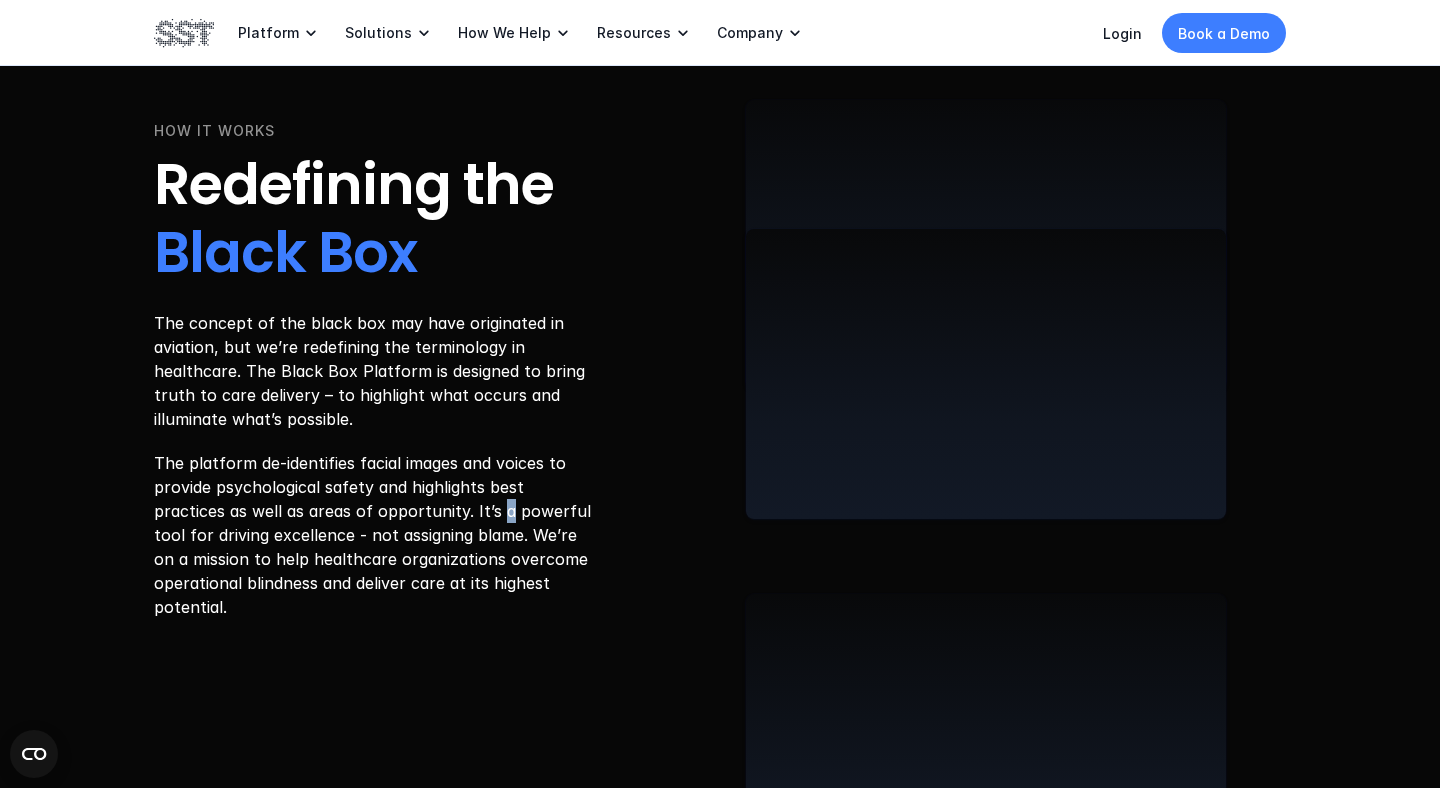 click on "The platform de-identifies facial images and voices to provide psychological safety and highlights best practices as well as areas of opportunity. It’s a powerful tool for driving excellence - not assigning blame. We’re on a mission to help healthcare organizations overcome operational blindness and deliver care at its highest potential." at bounding box center [375, 535] 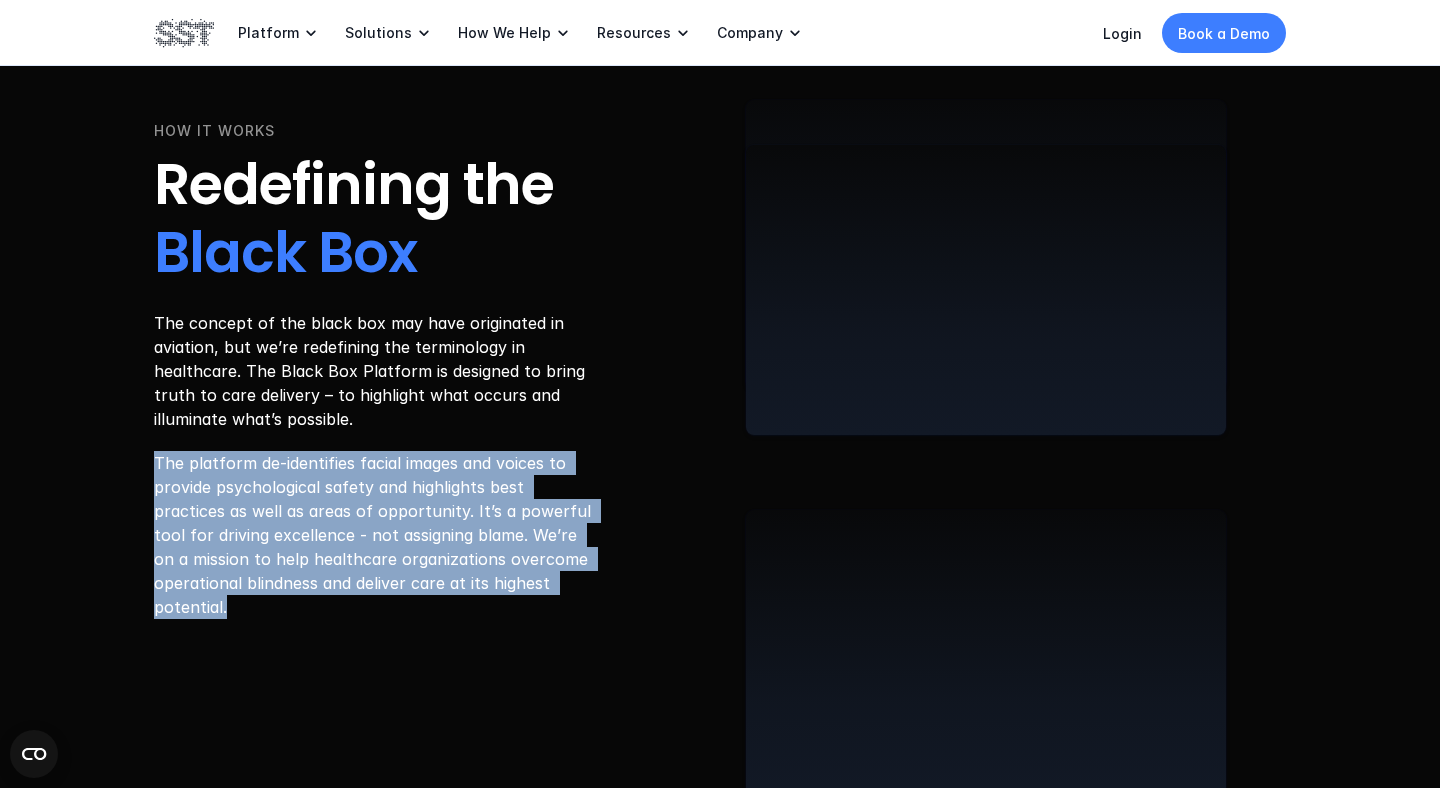 scroll, scrollTop: 3268, scrollLeft: 0, axis: vertical 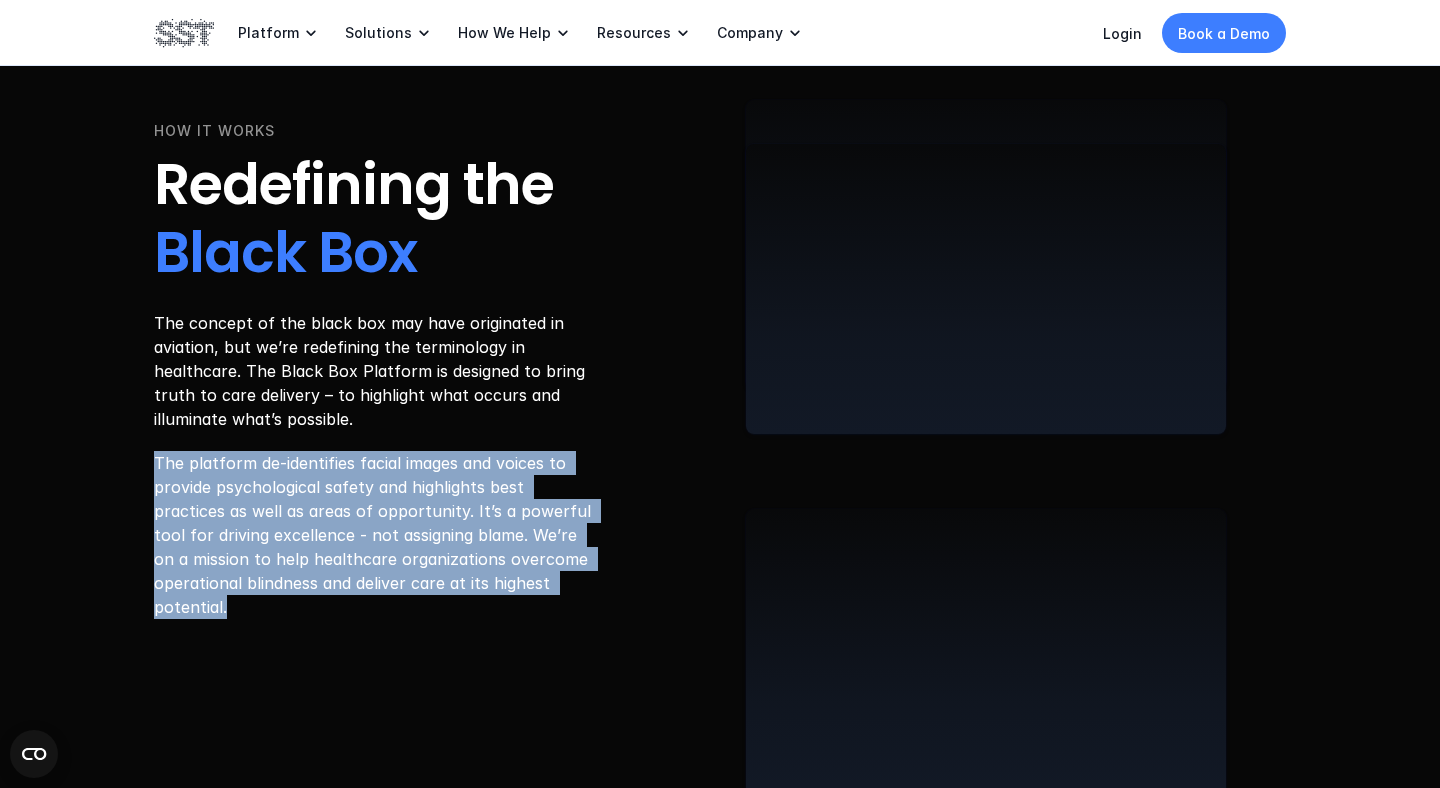 click on "The platform de-identifies facial images and voices to provide psychological safety and highlights best practices as well as areas of opportunity. It’s a powerful tool for driving excellence - not assigning blame. We’re on a mission to help healthcare organizations overcome operational blindness and deliver care at its highest potential." at bounding box center [375, 535] 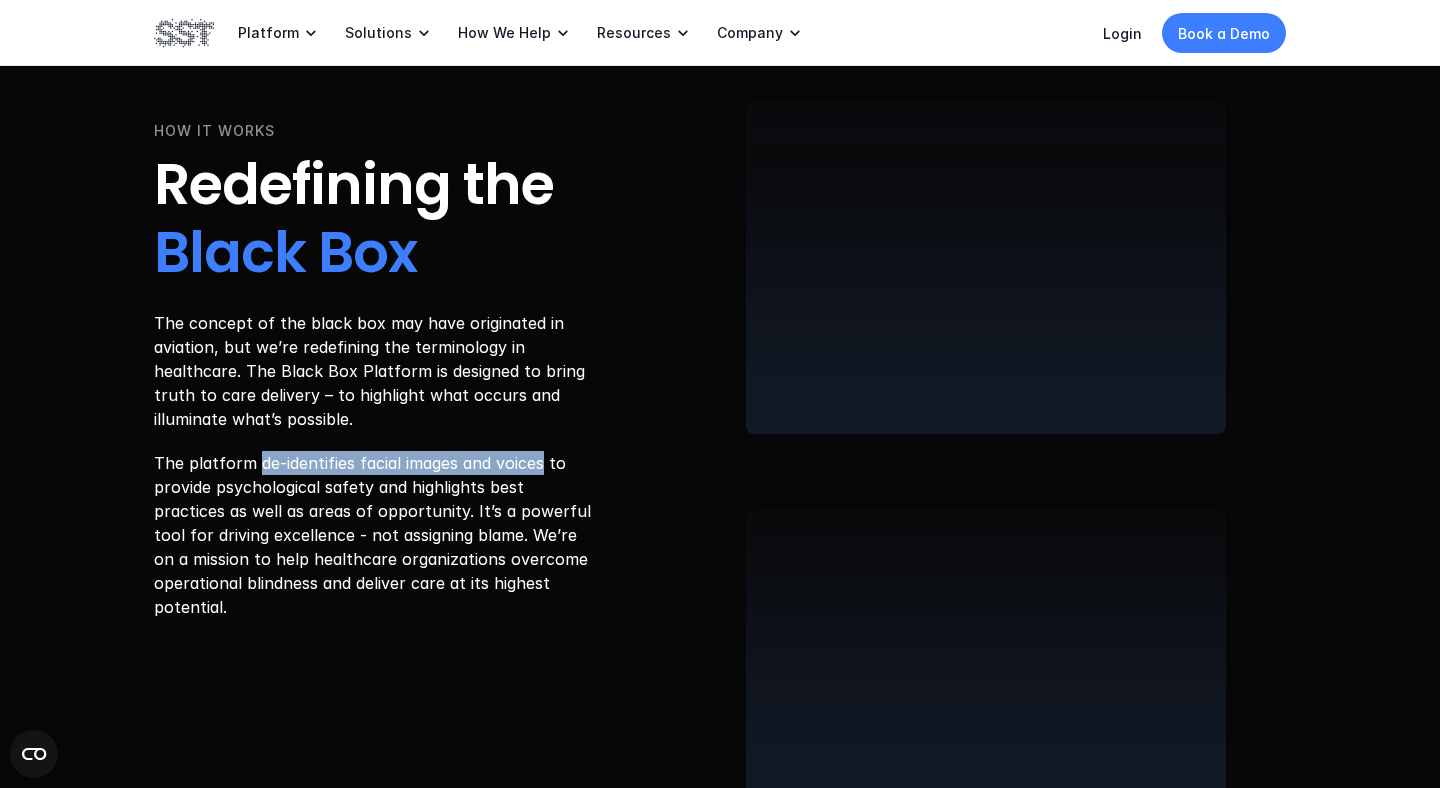 drag, startPoint x: 259, startPoint y: 464, endPoint x: 543, endPoint y: 468, distance: 284.02817 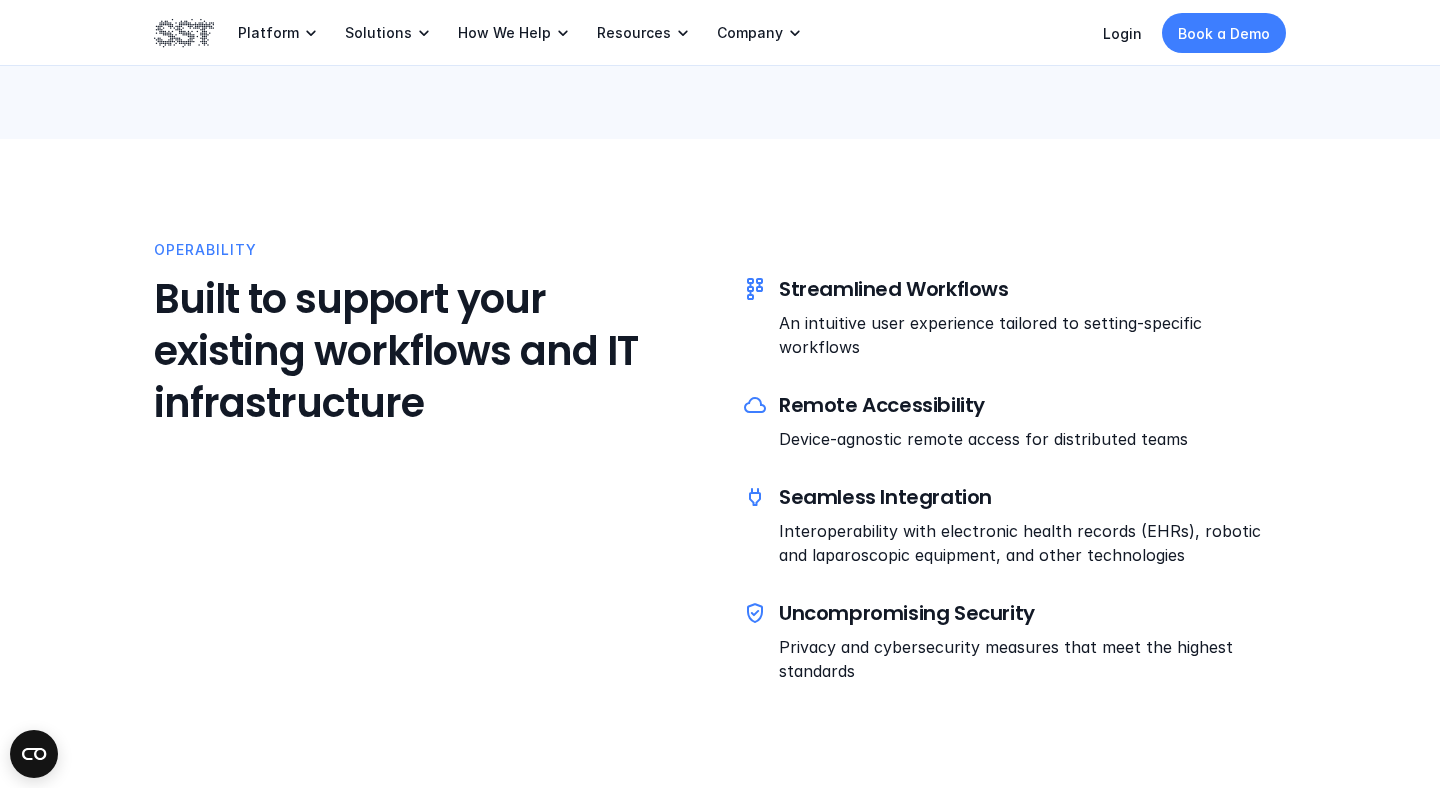 scroll, scrollTop: 4887, scrollLeft: 0, axis: vertical 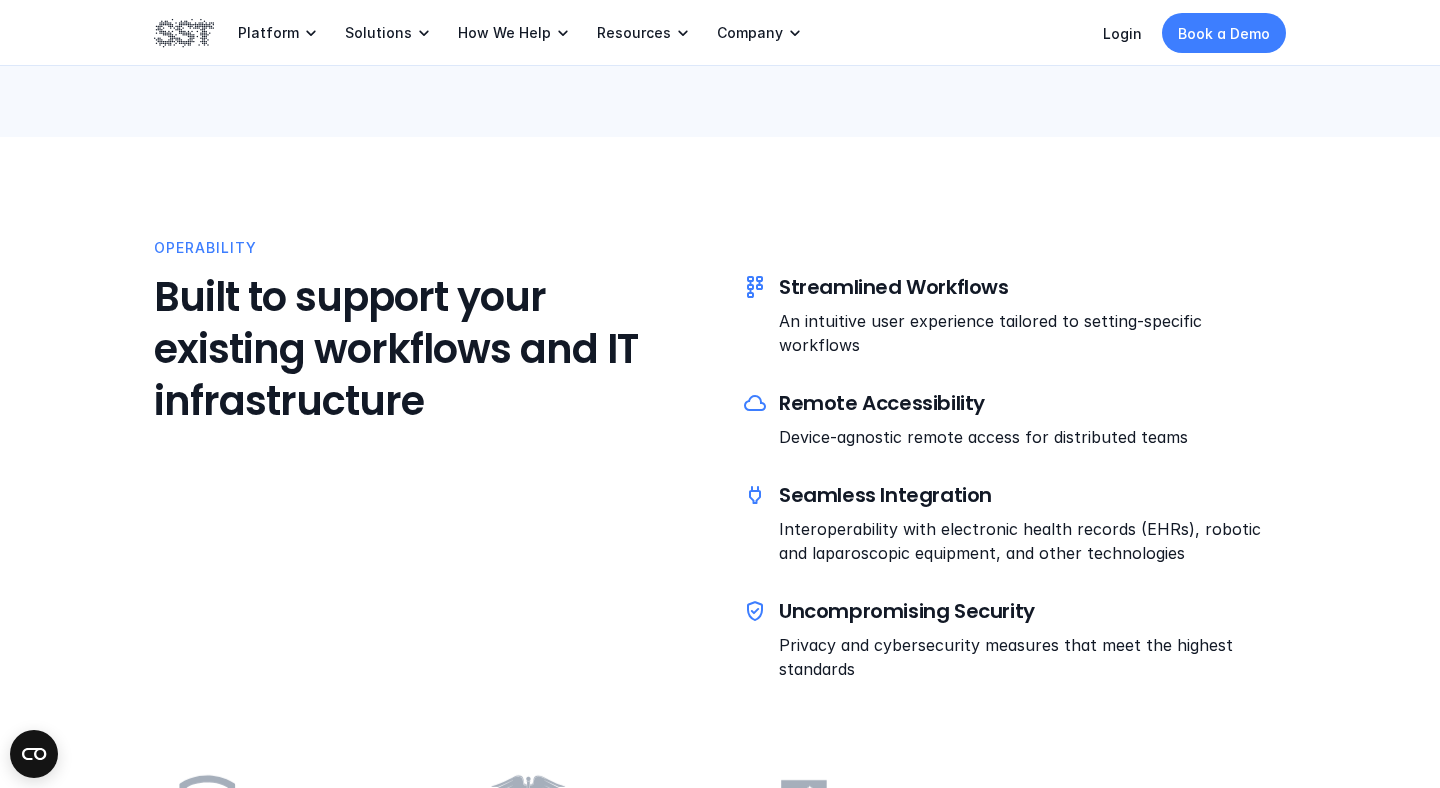 click on "Built to support your existing workflows and IT infrastructure" at bounding box center (428, 349) 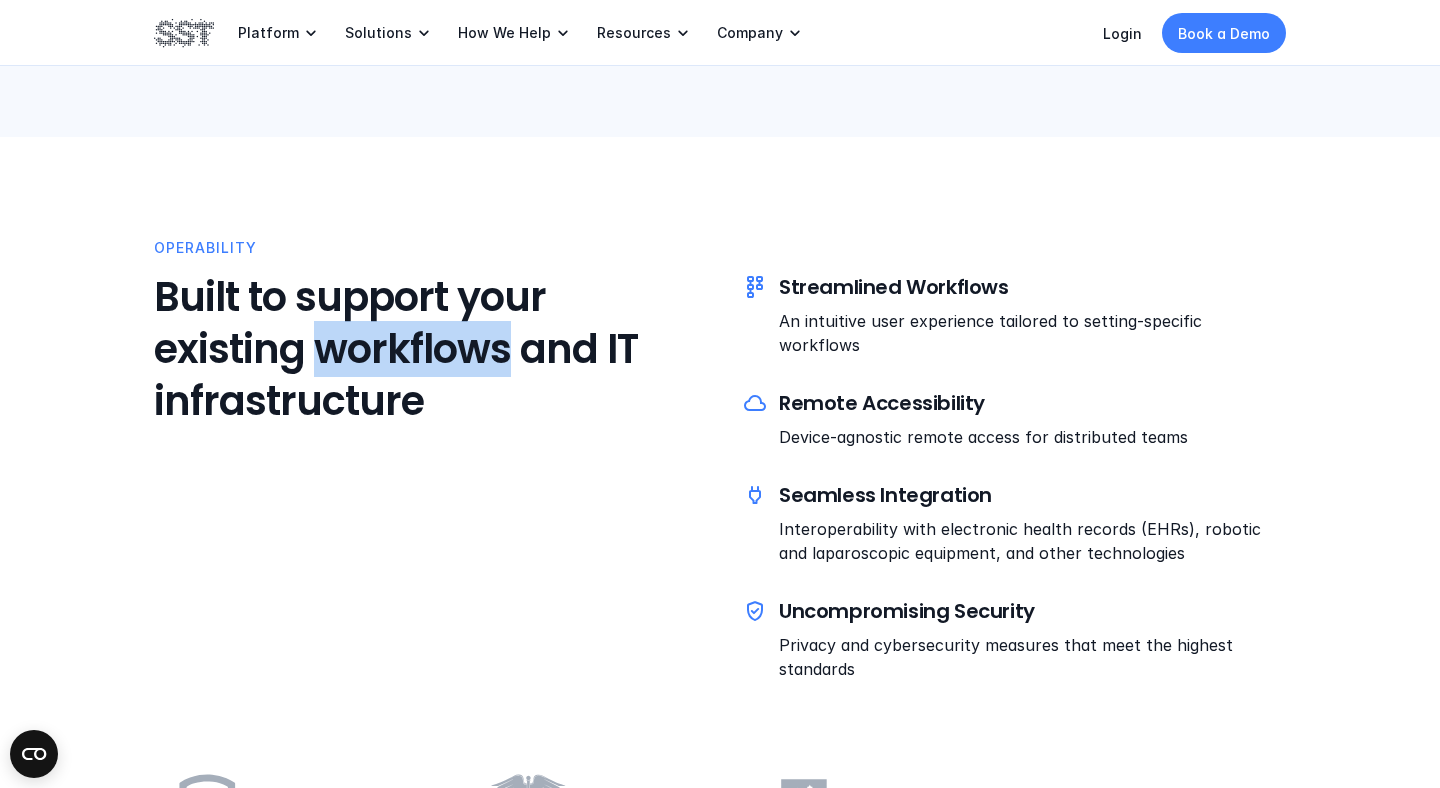 click on "Built to support your existing workflows and IT infrastructure" at bounding box center (428, 349) 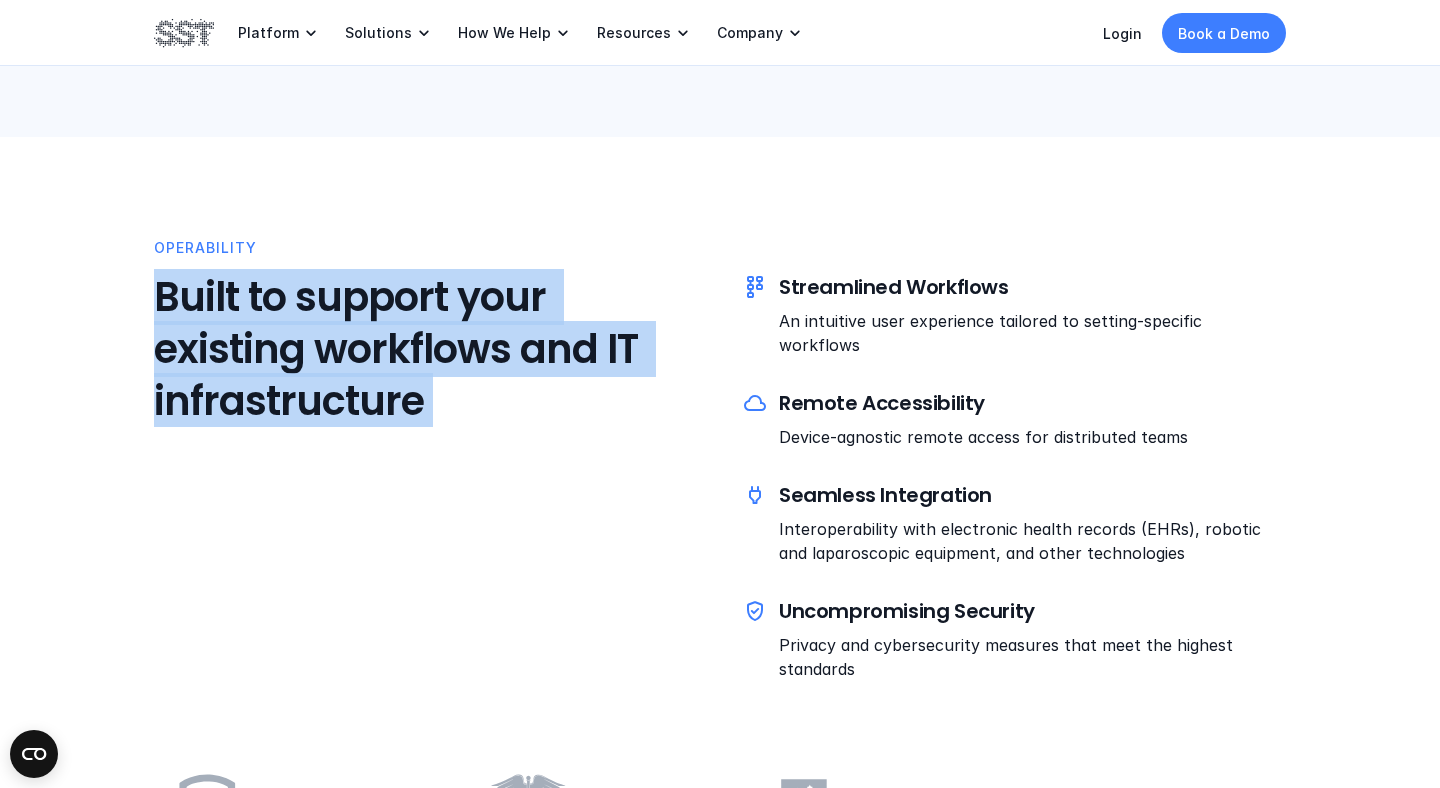 click on "Built to support your existing workflows and IT infrastructure" at bounding box center (428, 349) 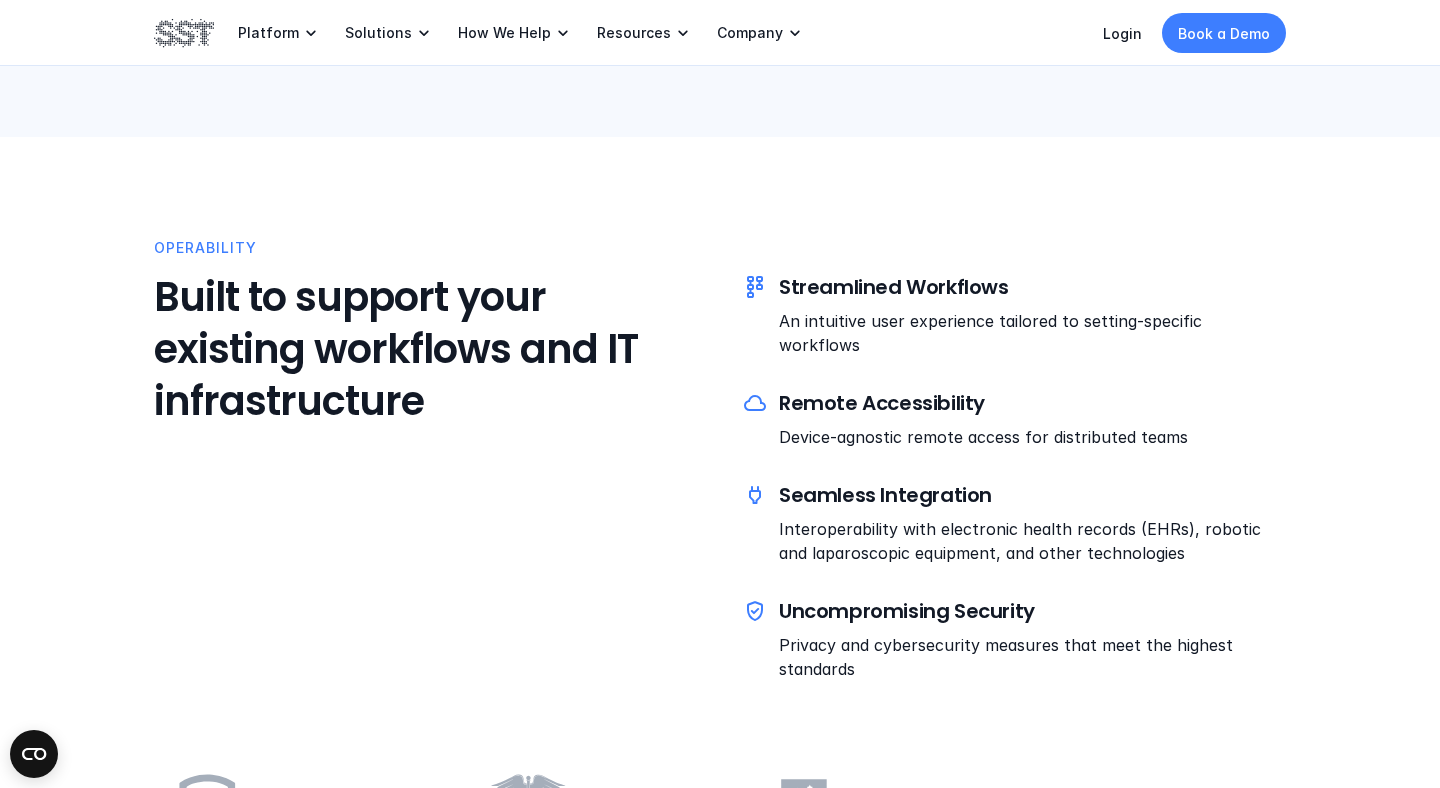 click on "Built to support your existing workflows and IT infrastructure" at bounding box center [428, 349] 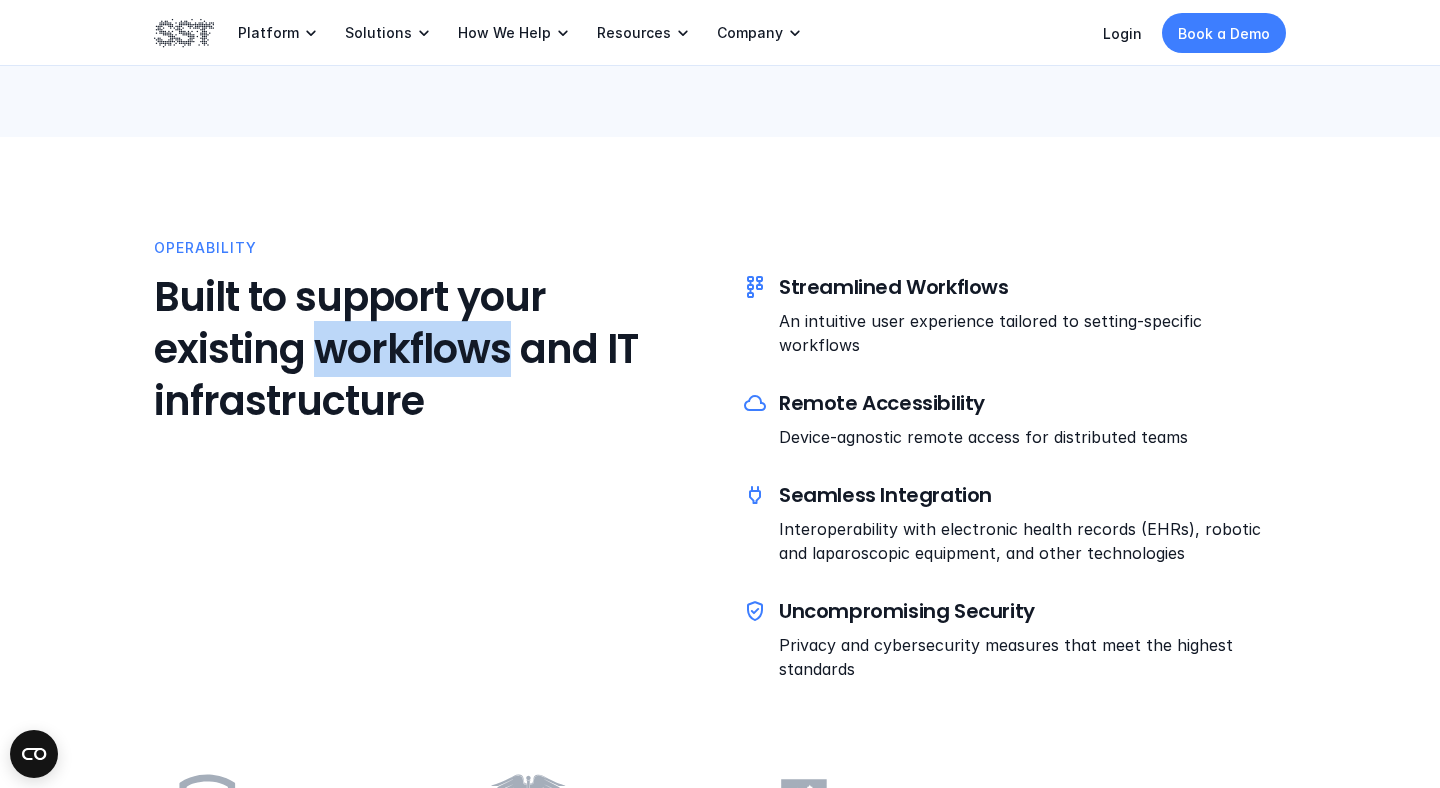 click on "Built to support your existing workflows and IT infrastructure" at bounding box center [428, 349] 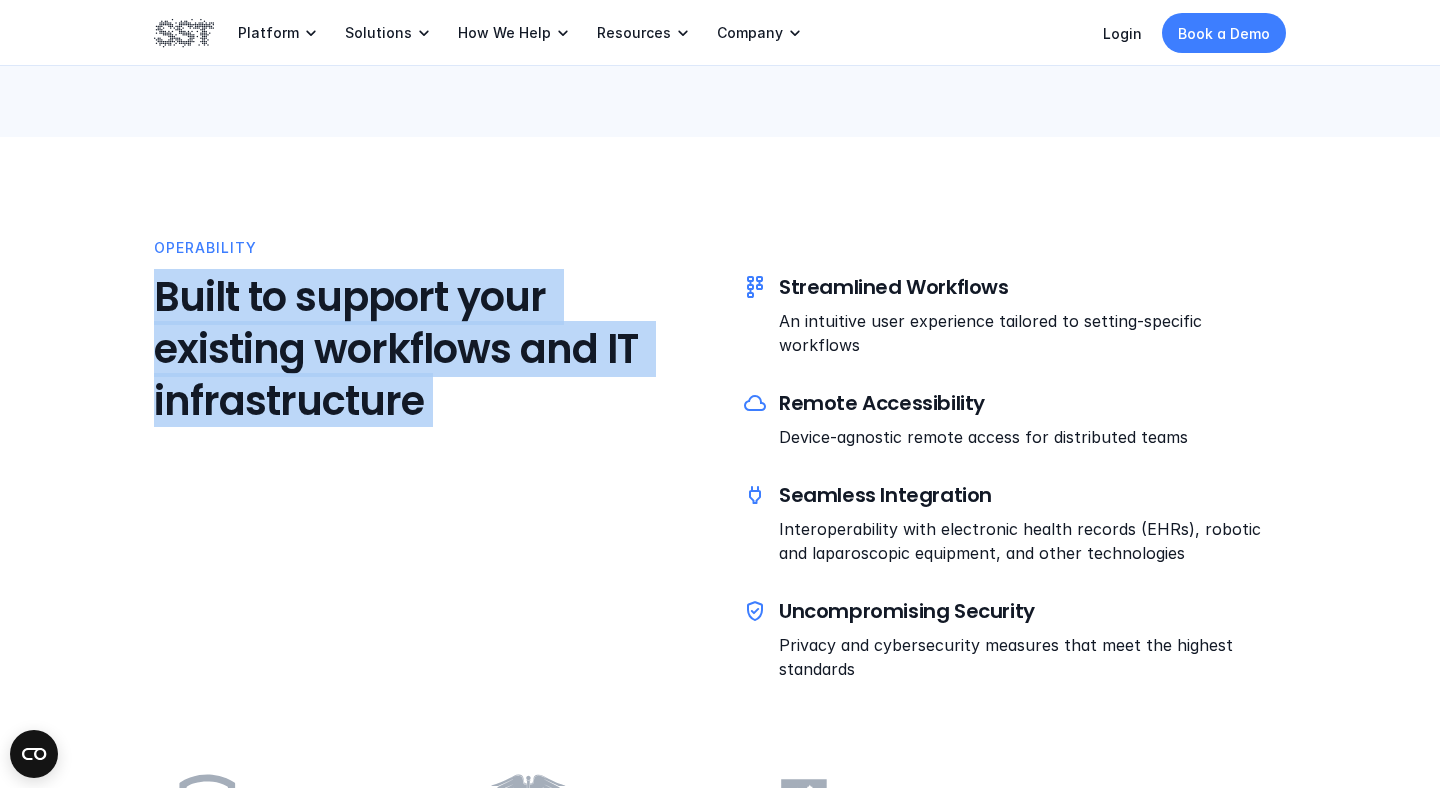 click on "Built to support your existing workflows and IT infrastructure" at bounding box center (428, 349) 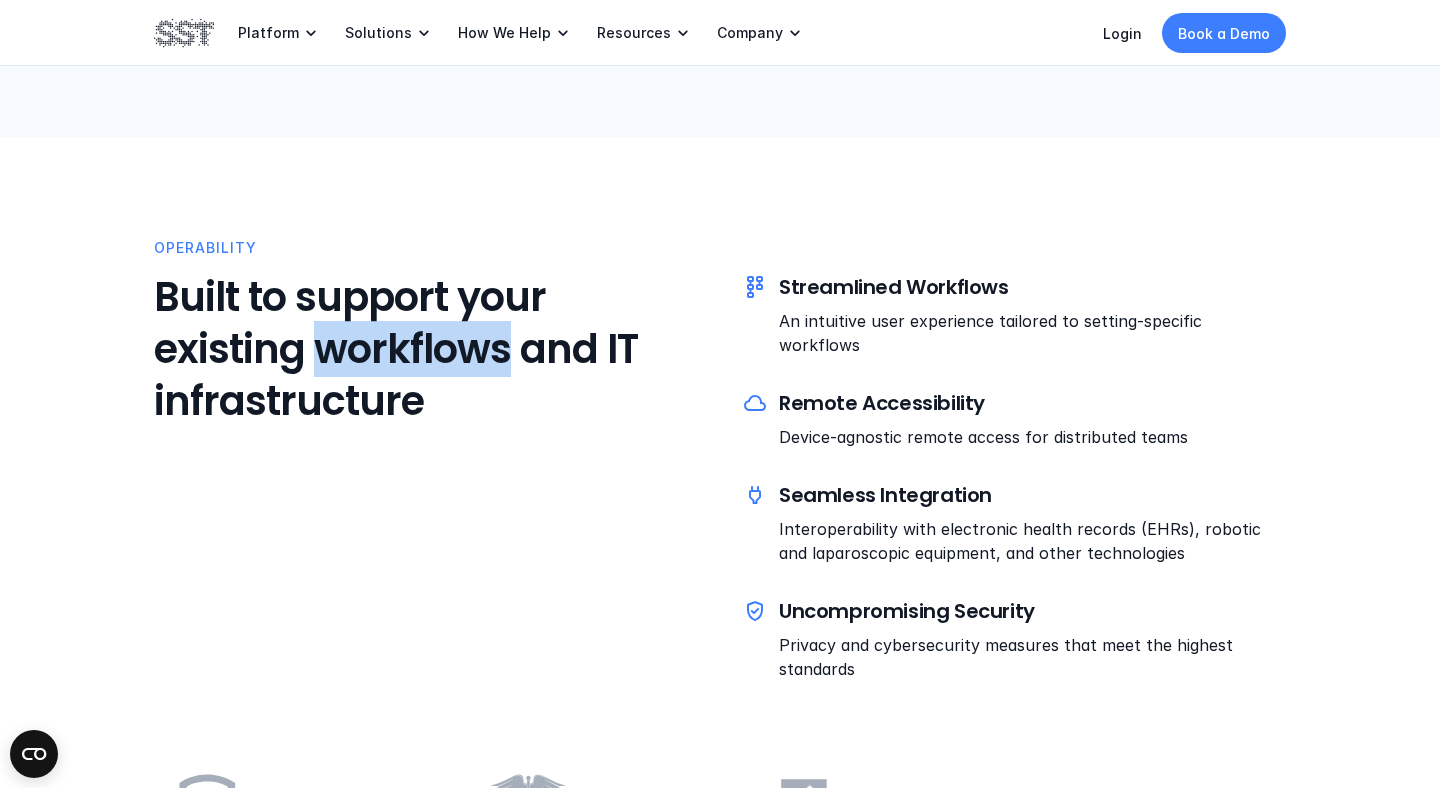 click on "Built to support your existing workflows and IT infrastructure" at bounding box center (428, 349) 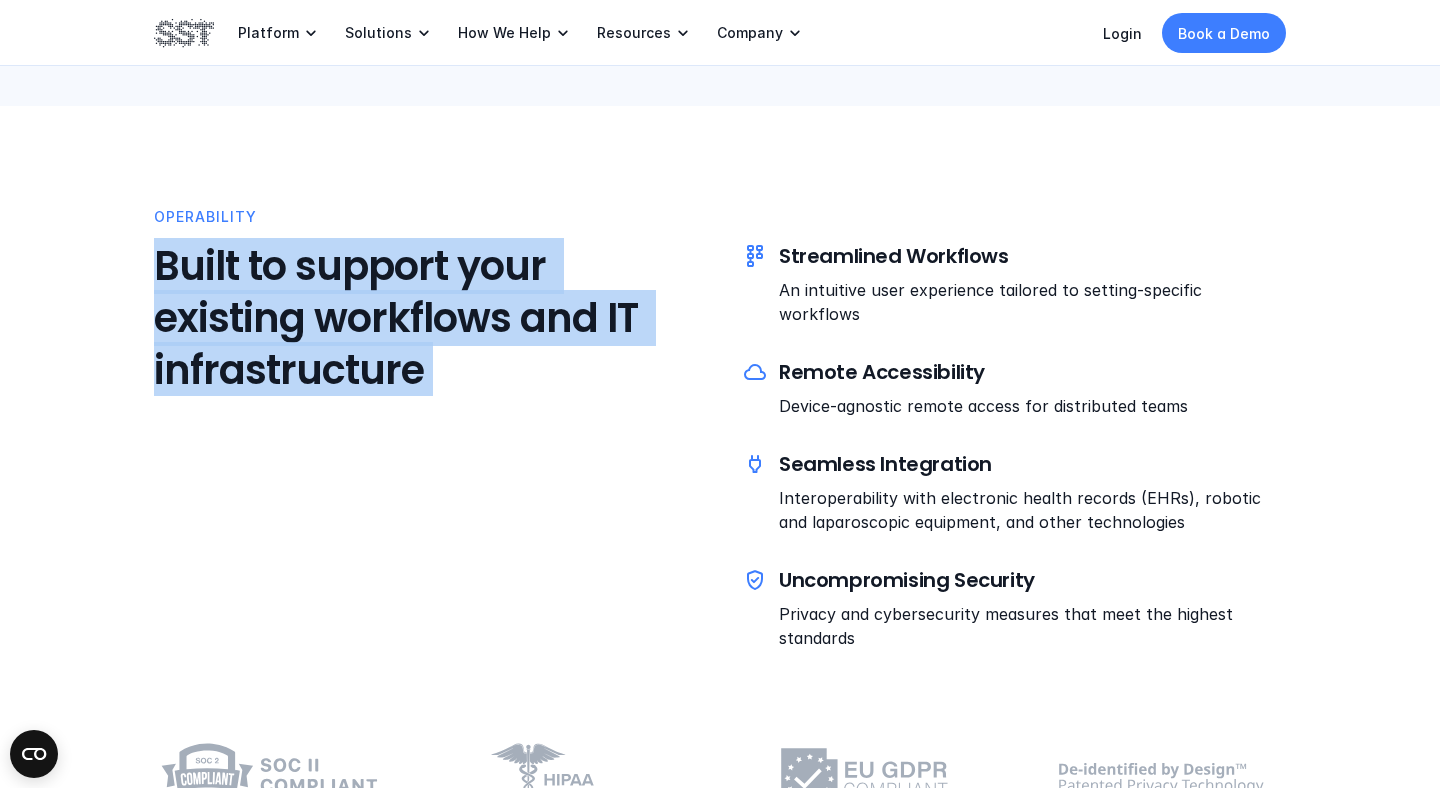 scroll, scrollTop: 4919, scrollLeft: 0, axis: vertical 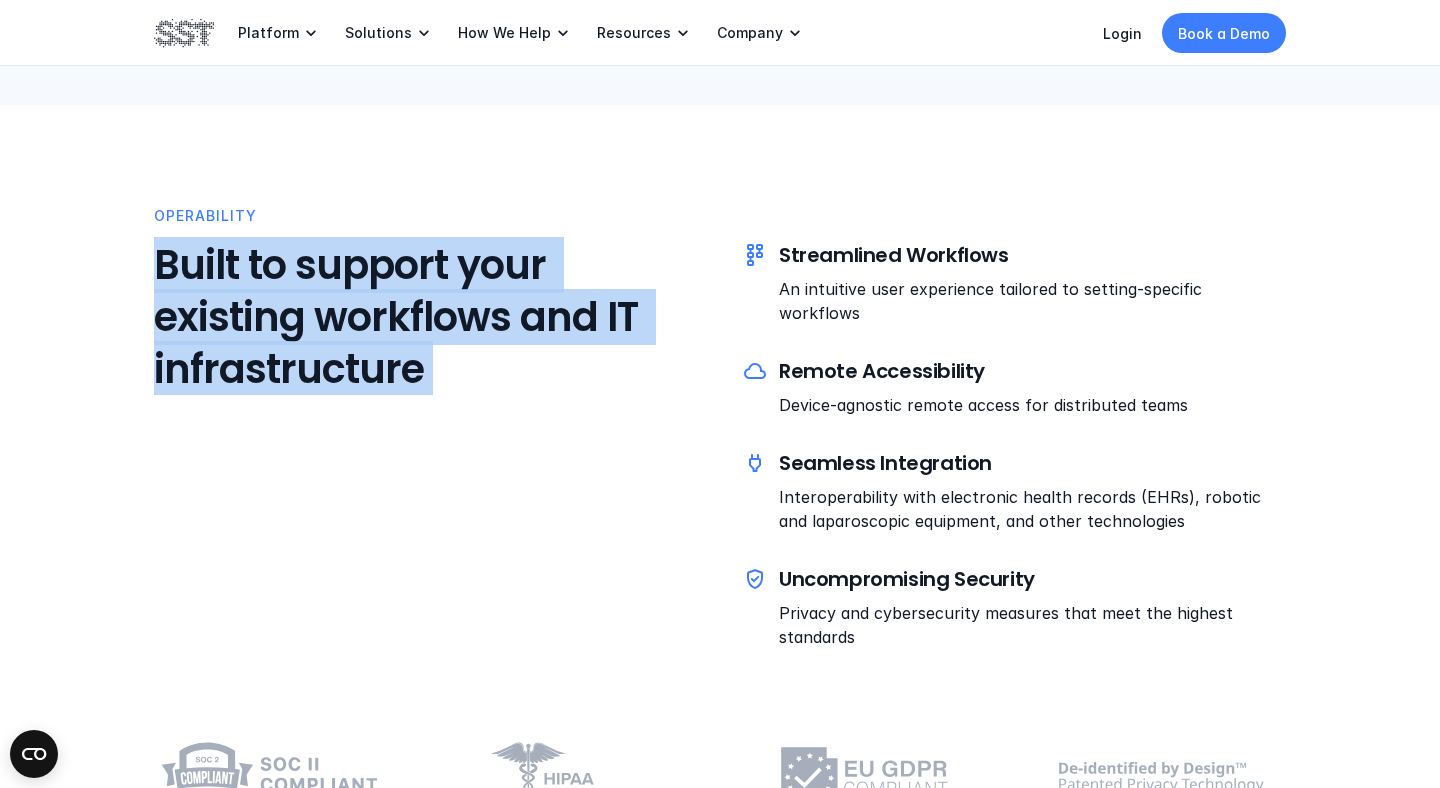click on "Remote Accessibility" at bounding box center [1032, 371] 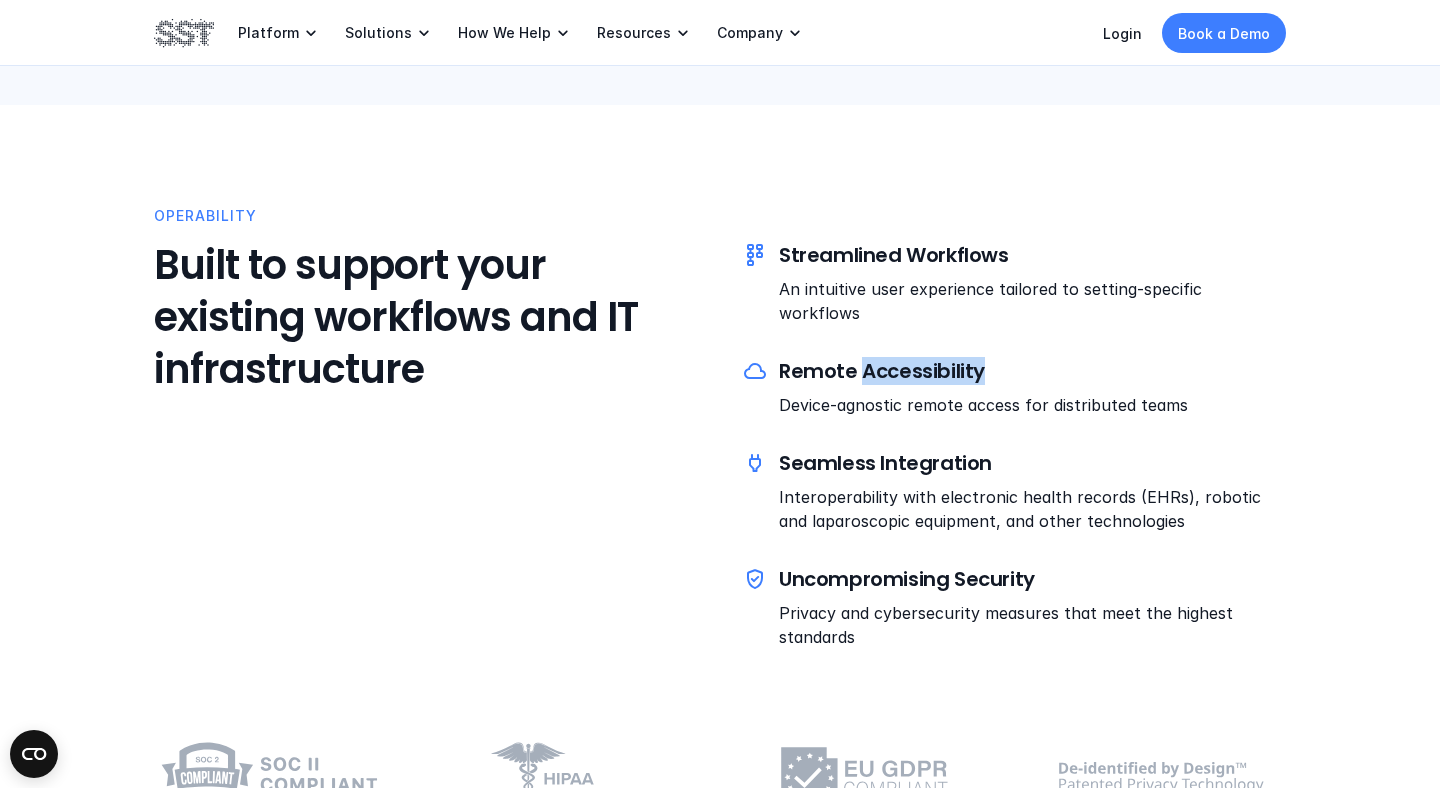 click on "Remote Accessibility" at bounding box center [1032, 371] 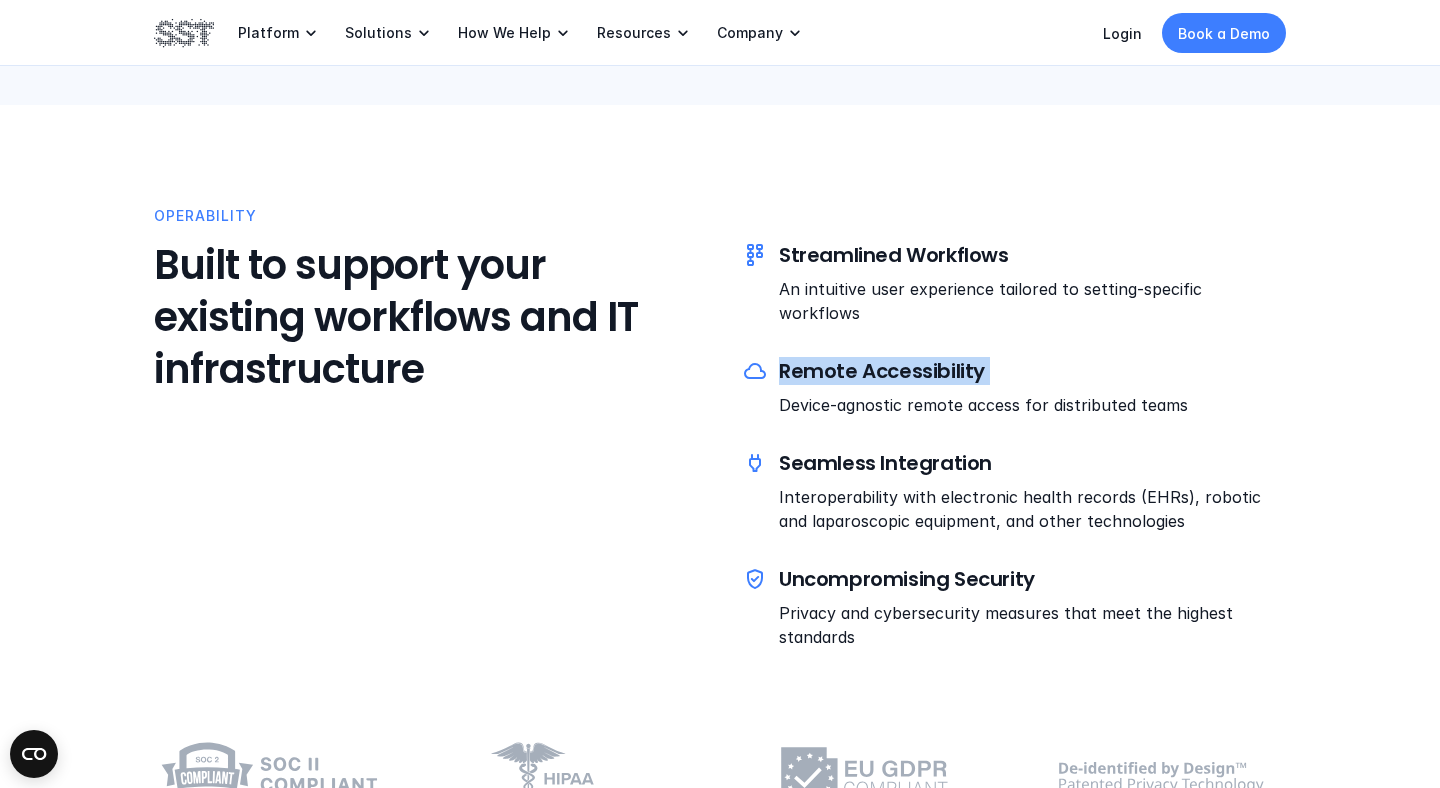 click on "Seamless Integration" at bounding box center [1032, 463] 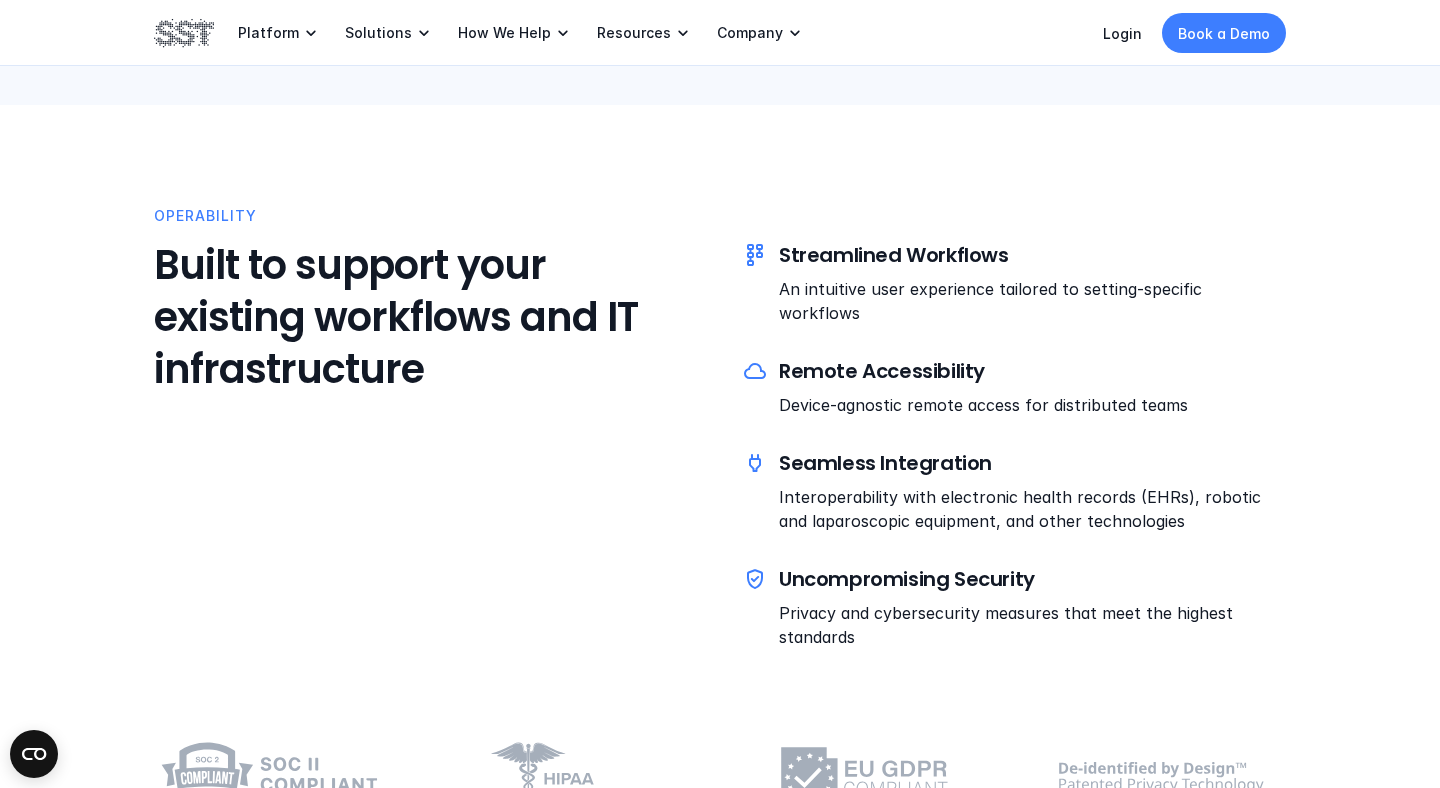 click on "Seamless Integration" at bounding box center [1032, 463] 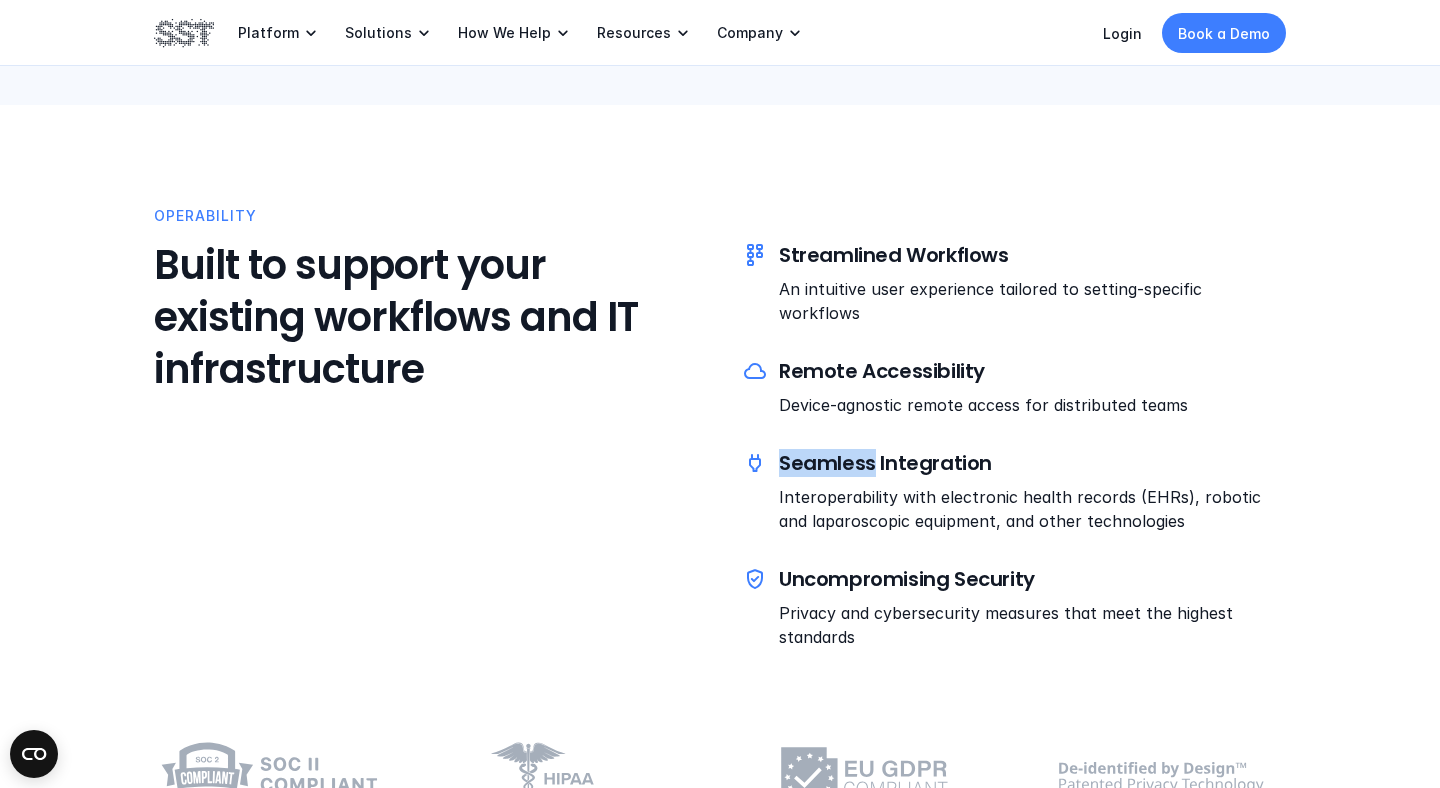click on "Seamless Integration" at bounding box center (1032, 463) 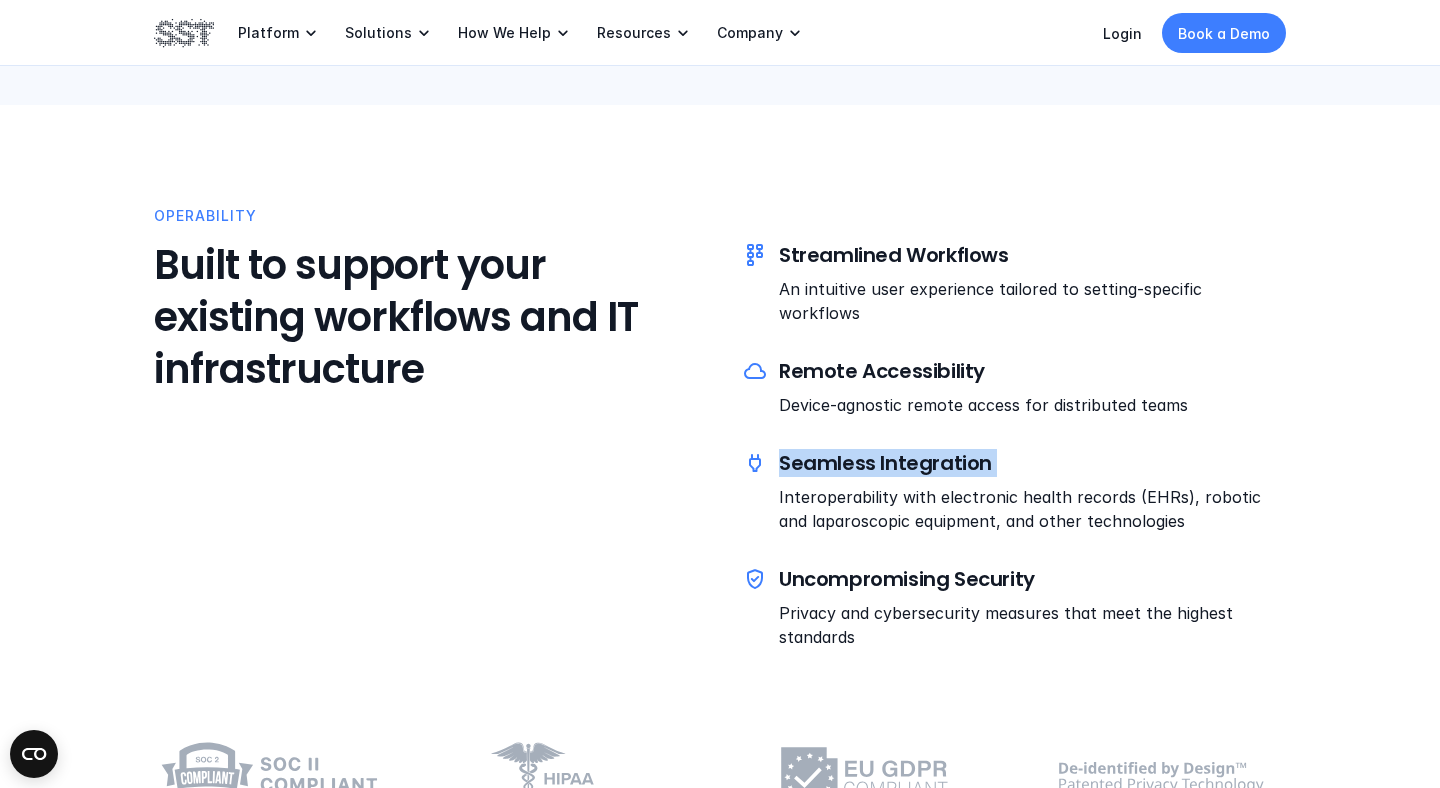 click on "Interoperability with electronic health records (EHRs), robotic and laparoscopic equipment, and other technologies" at bounding box center (1032, 509) 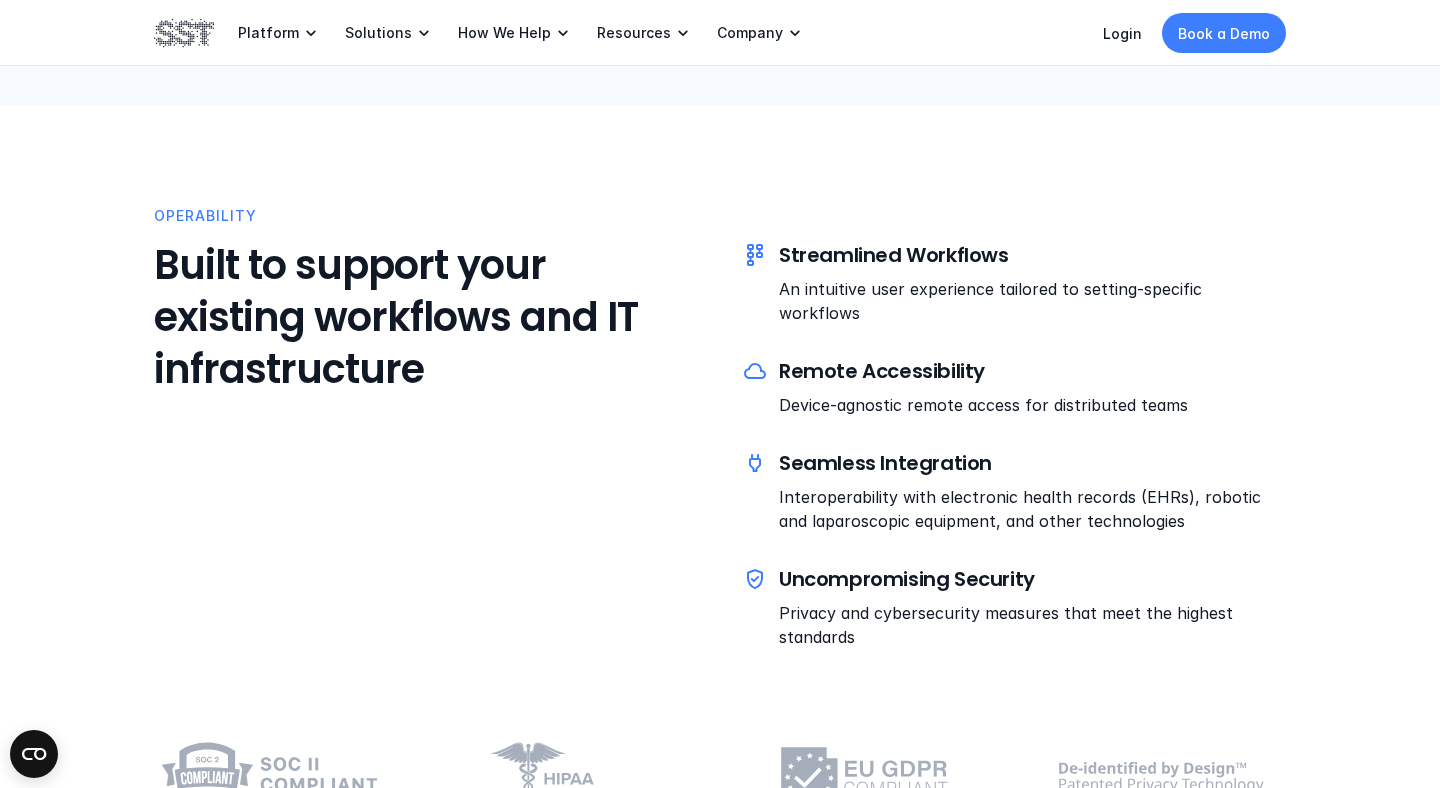 click on "Interoperability with electronic health records (EHRs), robotic and laparoscopic equipment, and other technologies" at bounding box center (1032, 509) 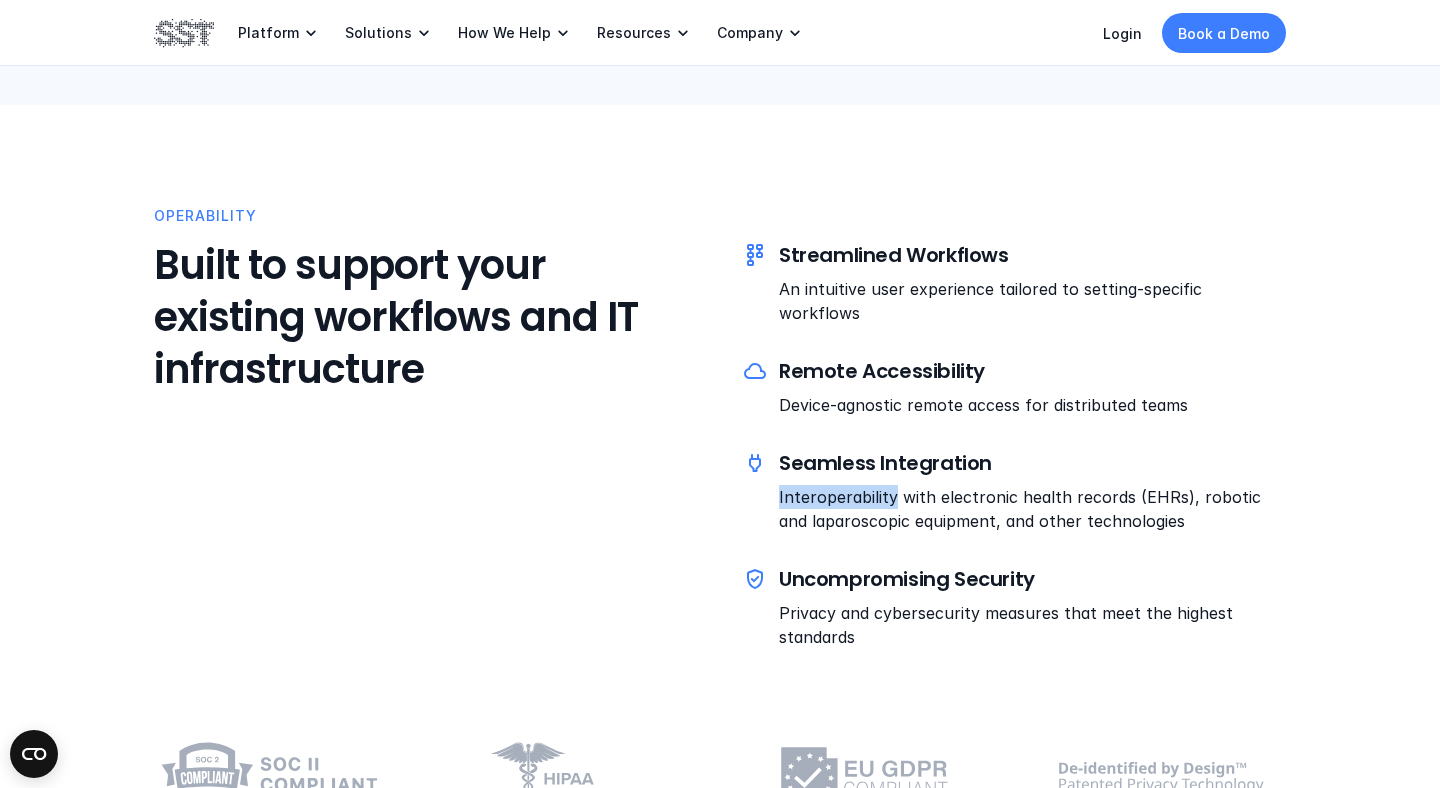 click on "Interoperability with electronic health records (EHRs), robotic and laparoscopic equipment, and other technologies" at bounding box center [1032, 509] 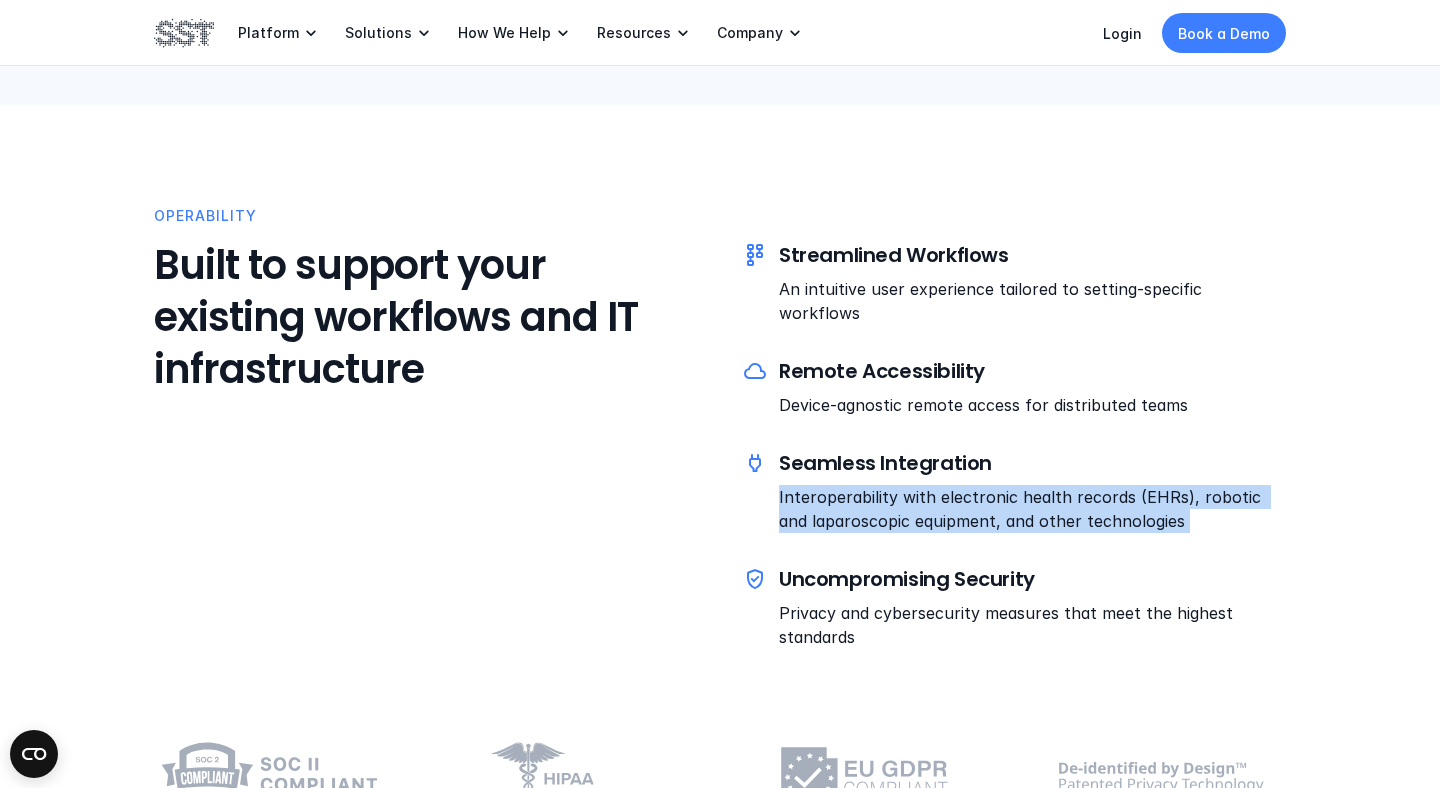 click on "Streamlined Workflows An intuitive user experience tailored to setting-specific workflows Remote Accessibility Device-agnostic remote access for distributed teams Seamless Integration Interoperability with electronic health records (EHRs), robotic and laparoscopic equipment, and other technologies Uncompromising Security Privacy and cybersecurity measures that meet the highest standards" at bounding box center (1014, 427) 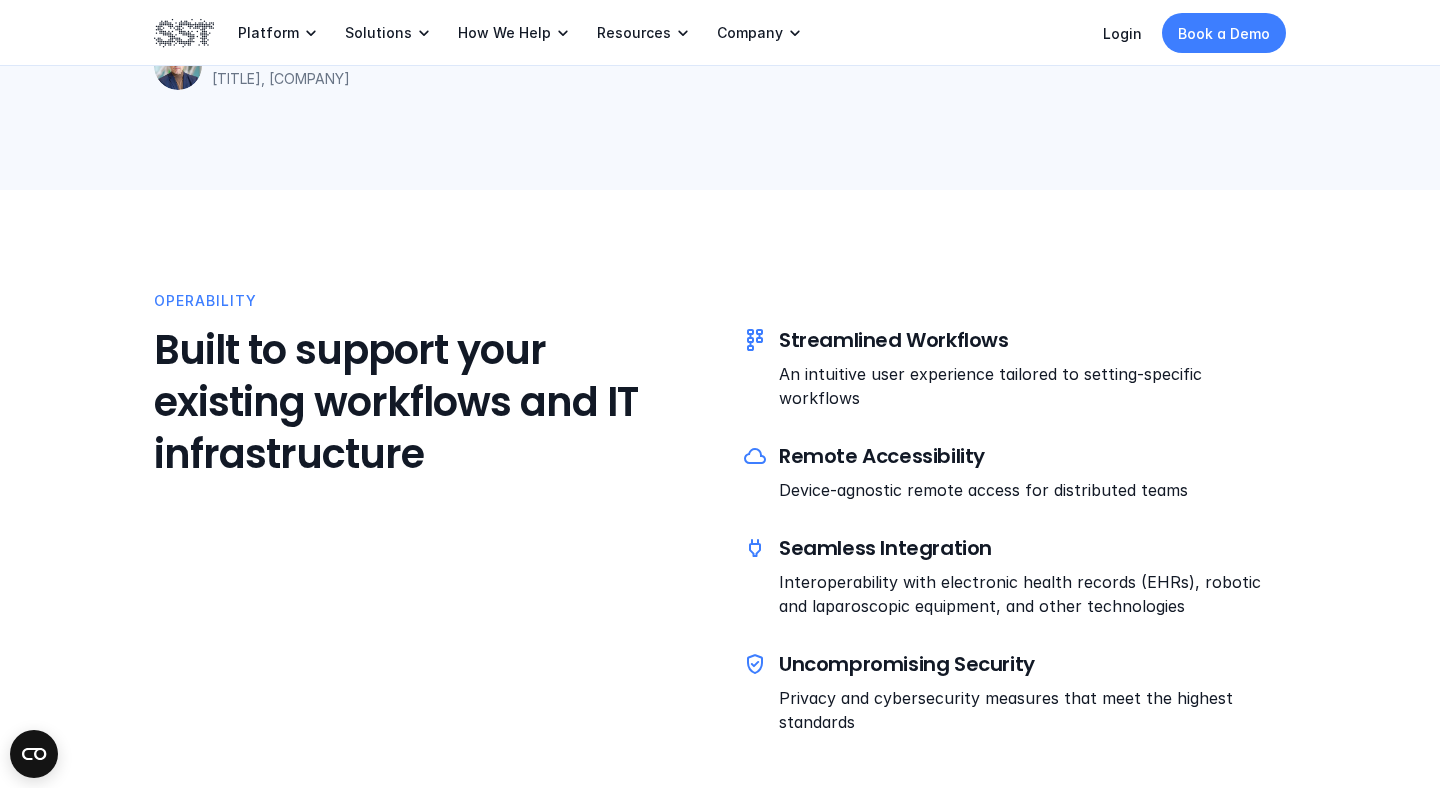 scroll, scrollTop: 4840, scrollLeft: 0, axis: vertical 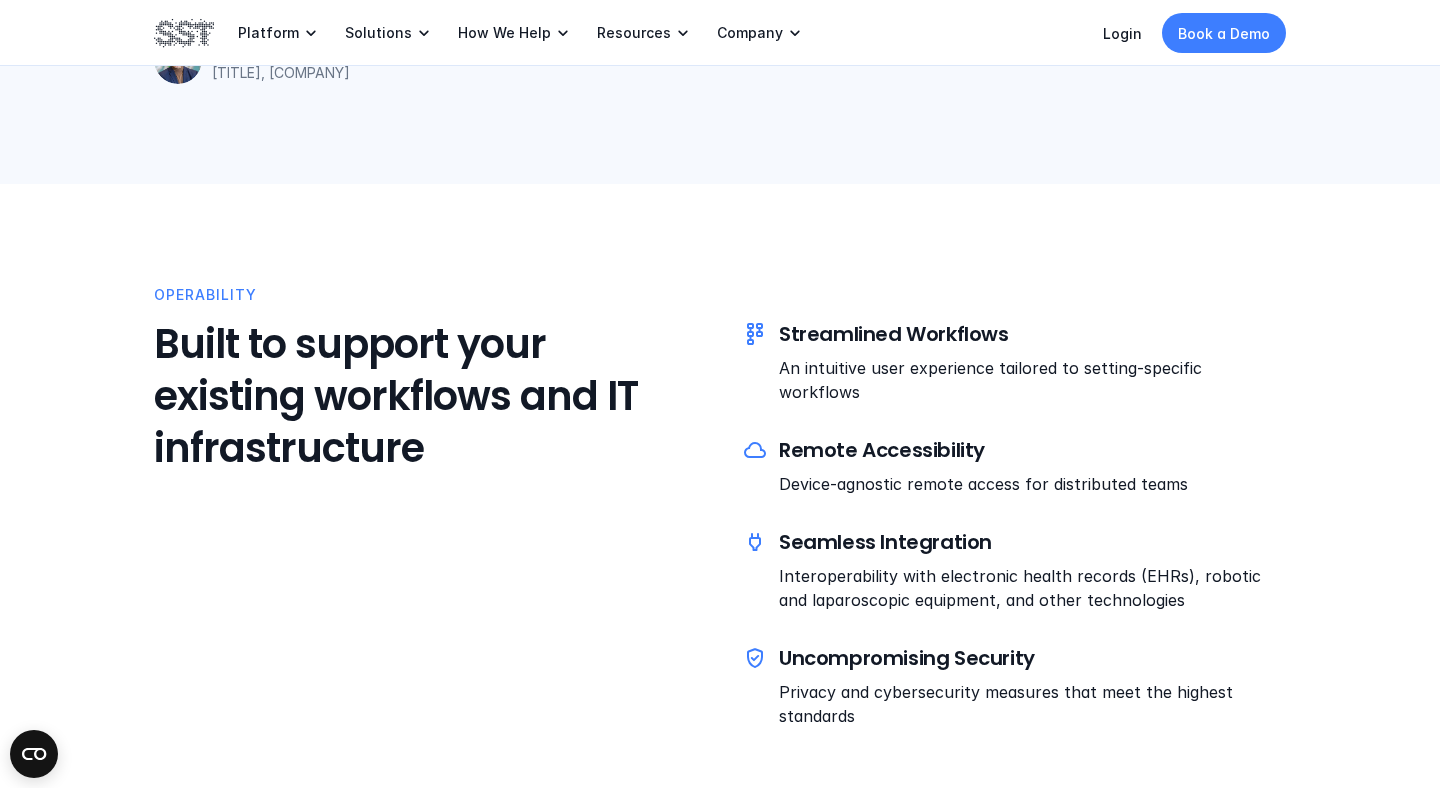 click on "Remote Accessibility" at bounding box center [1032, 450] 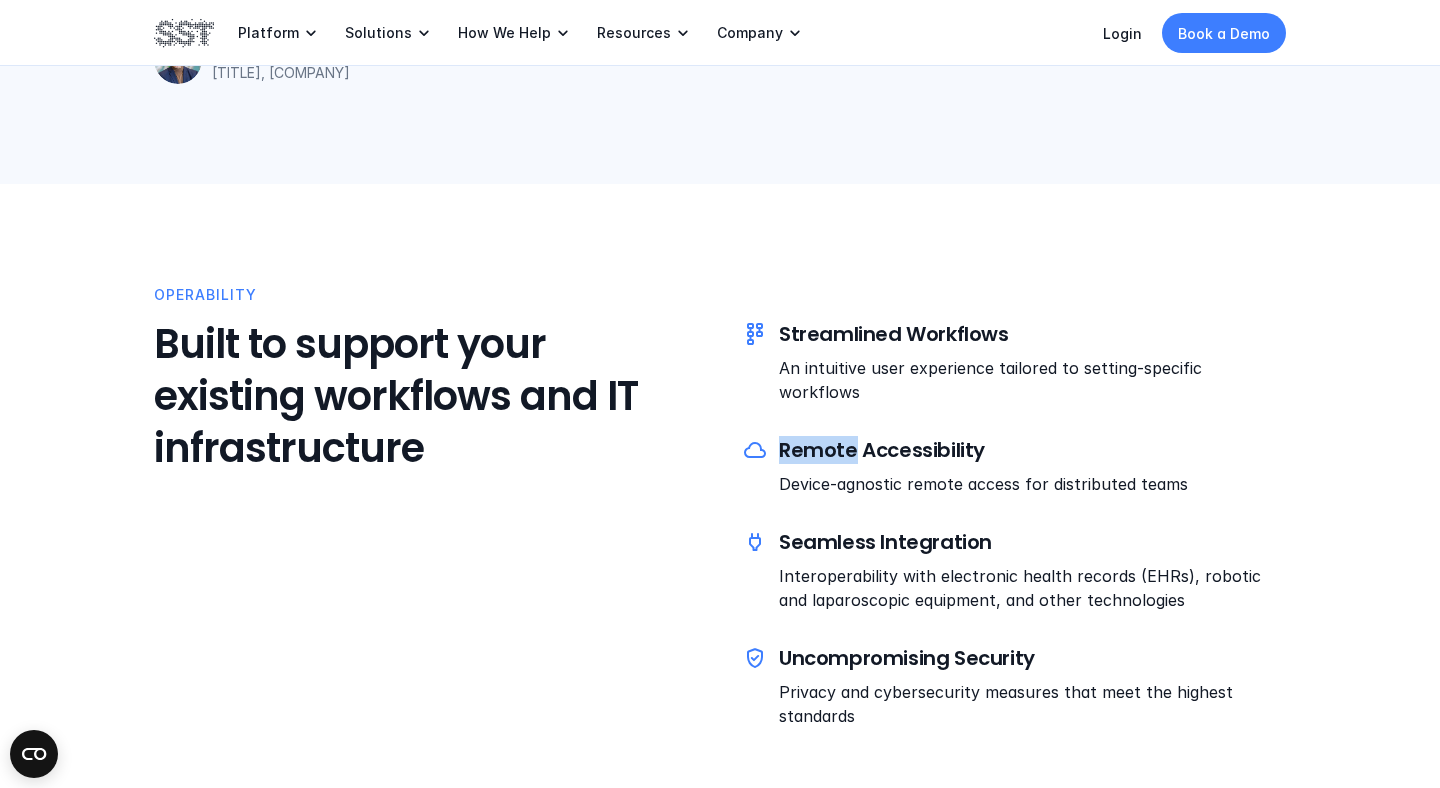 click on "Remote Accessibility" at bounding box center (1032, 450) 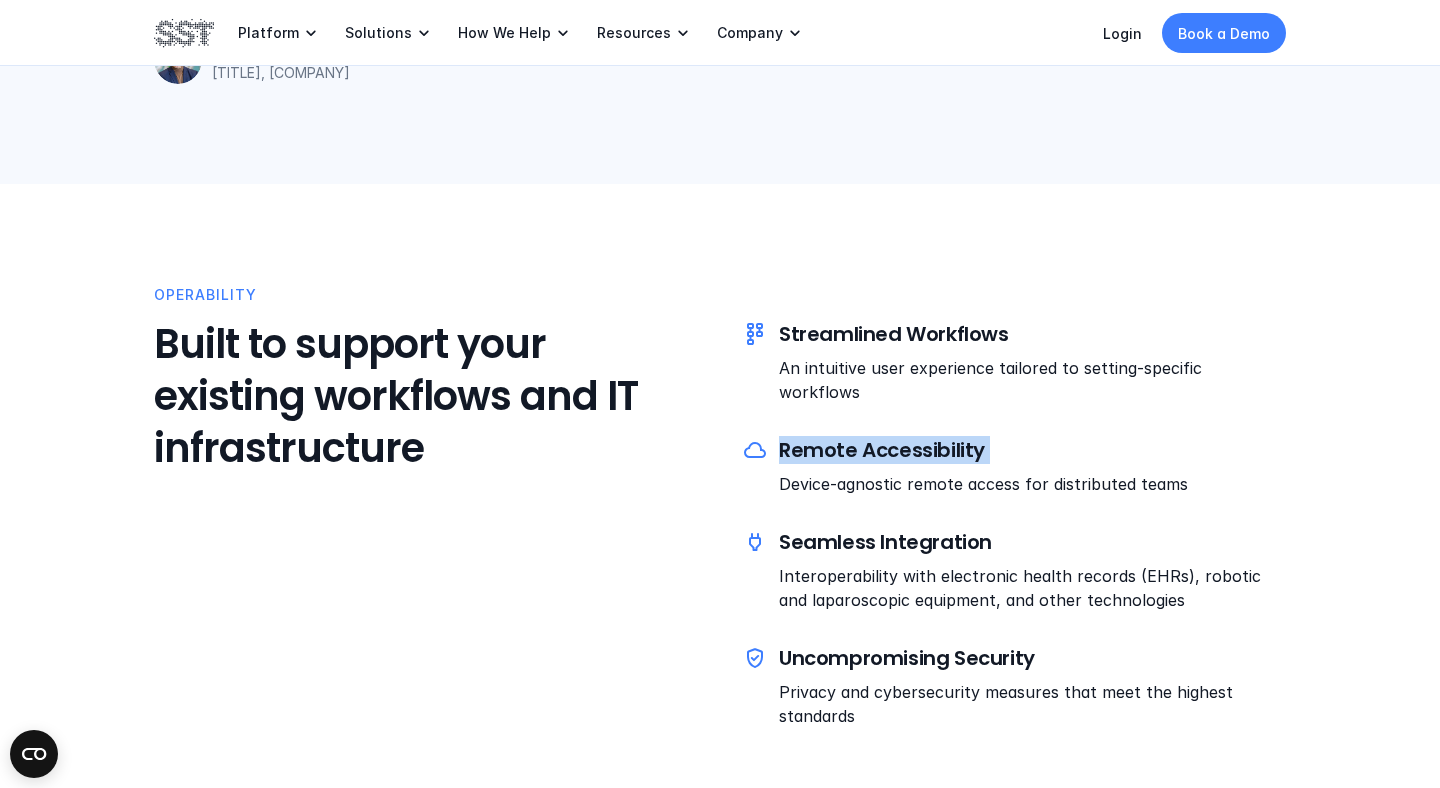 click on "Seamless Integration" at bounding box center [1032, 542] 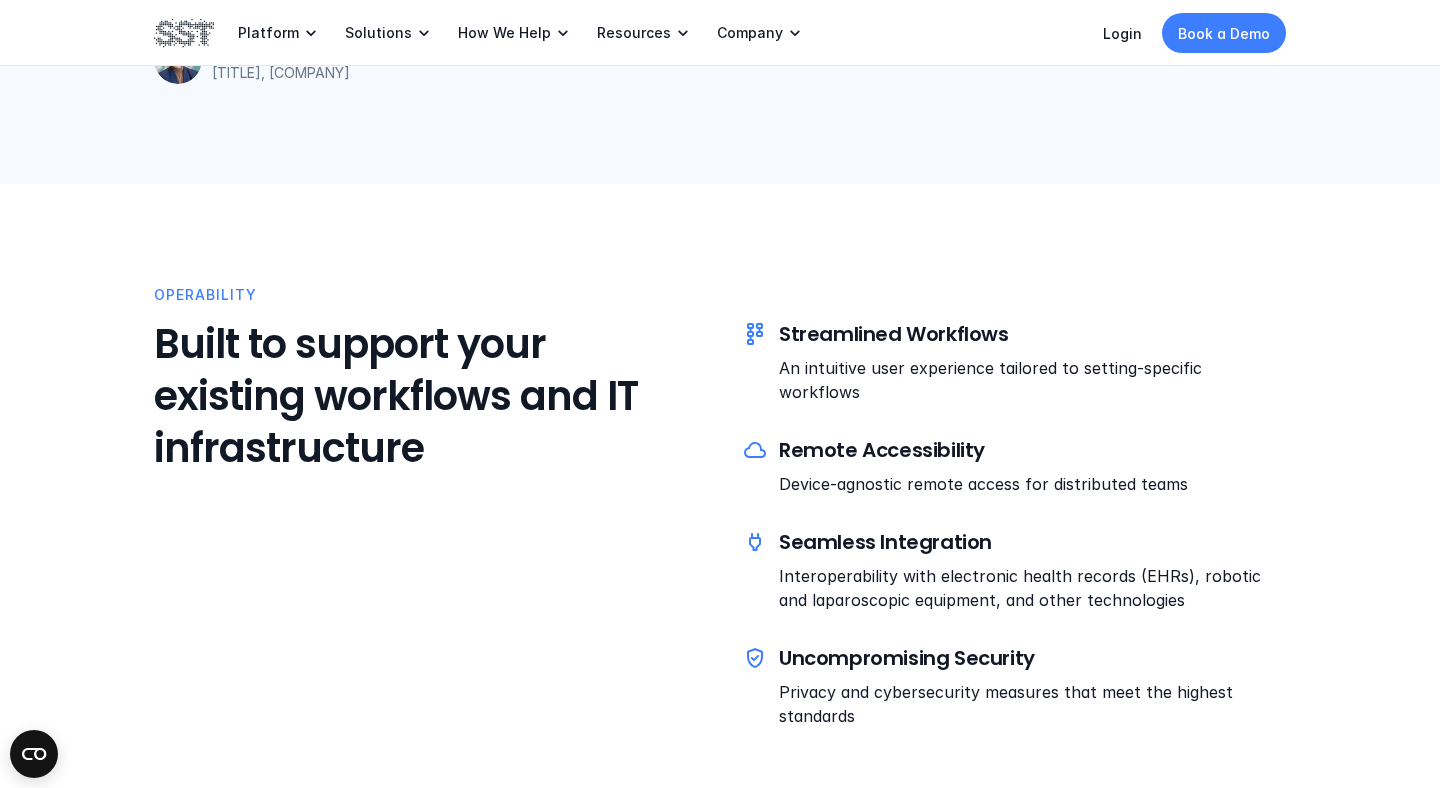 click on "Seamless Integration" at bounding box center (1032, 542) 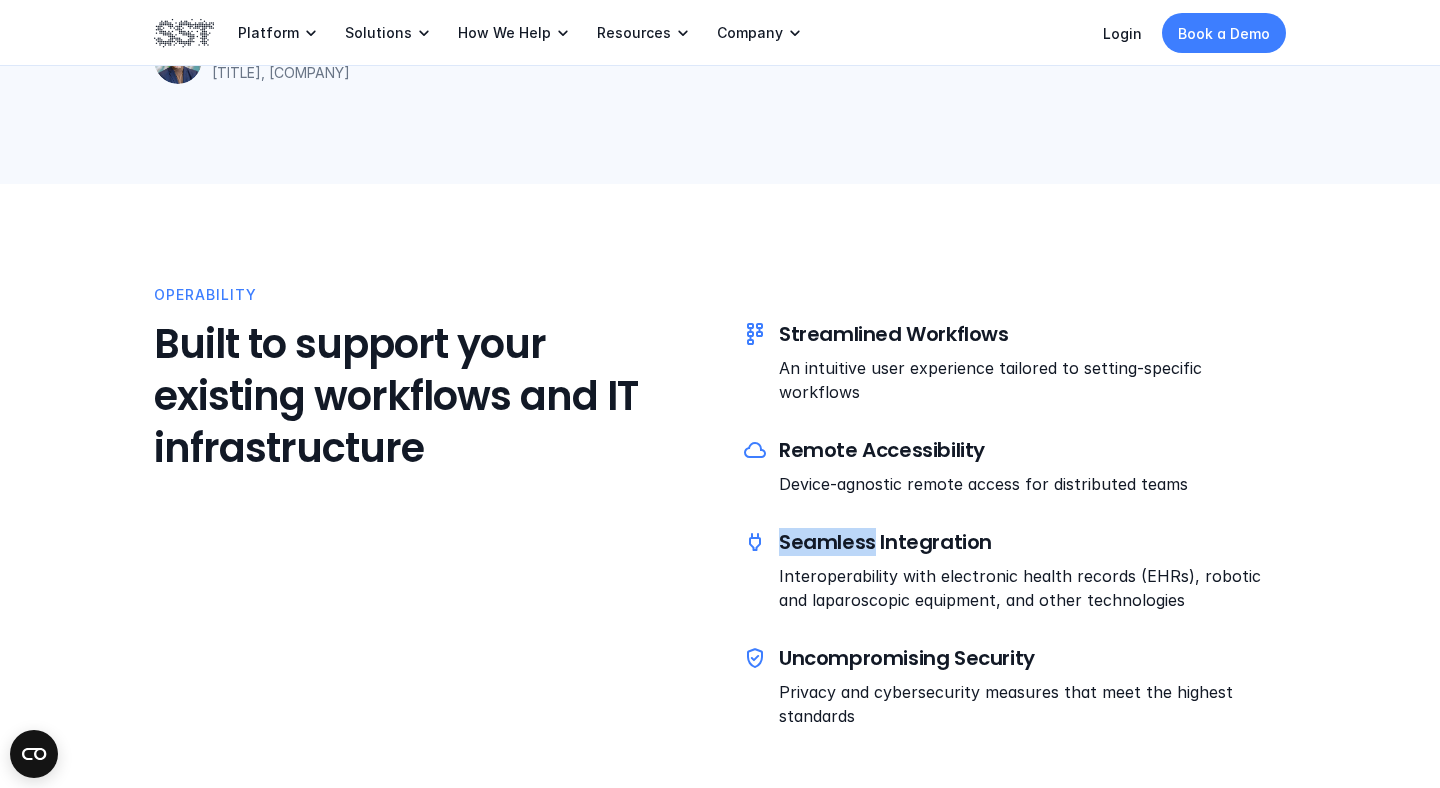 click on "Seamless Integration" at bounding box center (1032, 542) 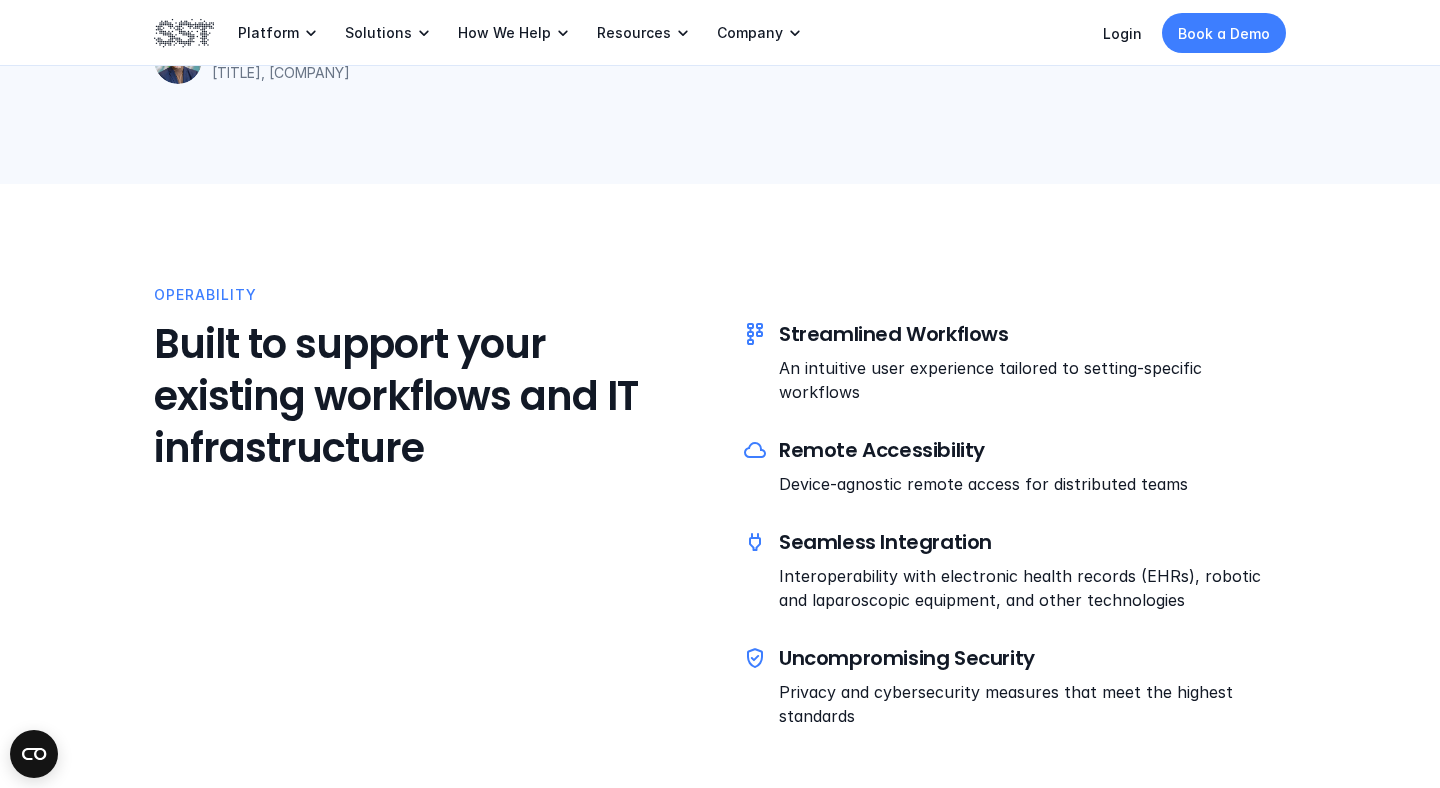 click on "Interoperability with electronic health records (EHRs), robotic and laparoscopic equipment, and other technologies" at bounding box center (1032, 588) 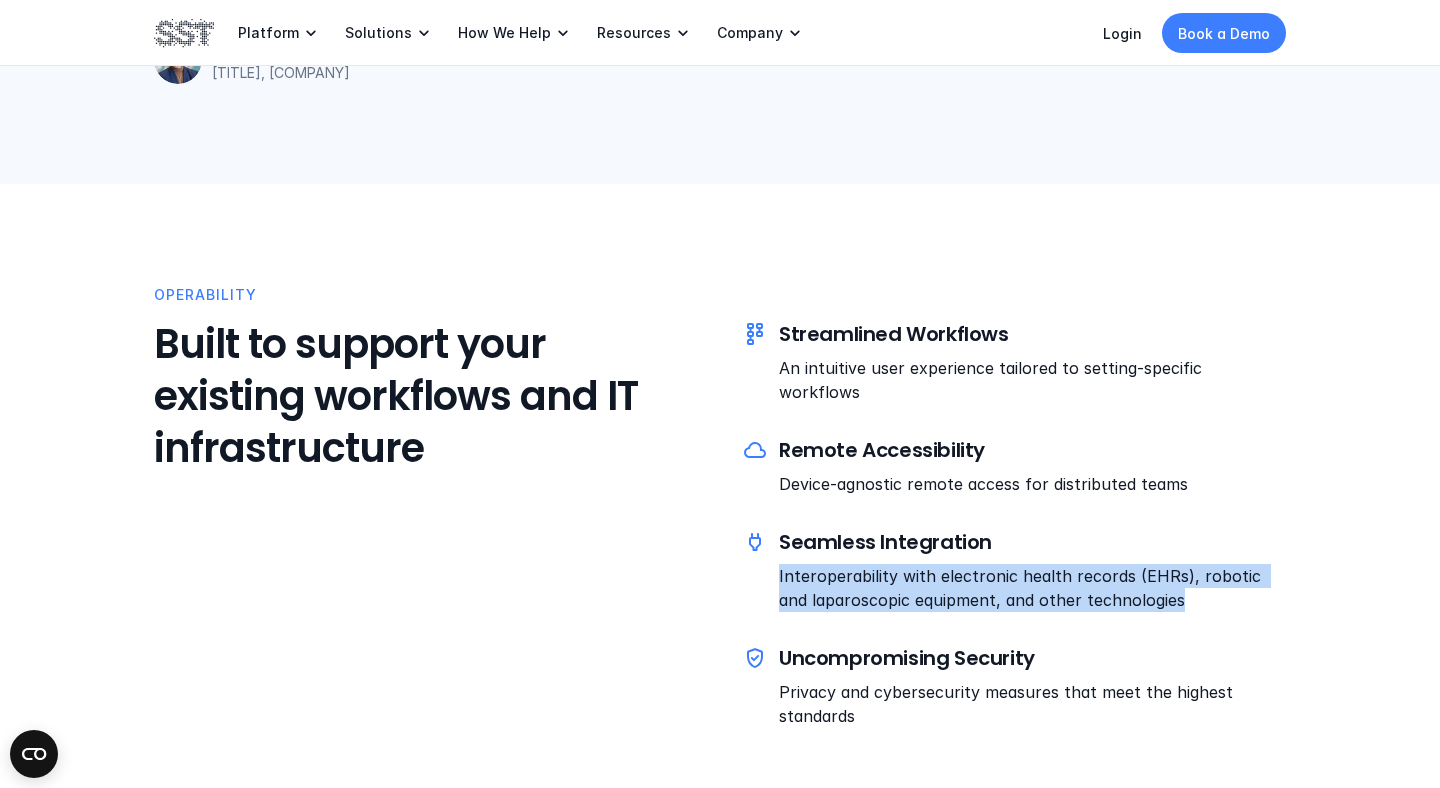 drag, startPoint x: 779, startPoint y: 547, endPoint x: 1163, endPoint y: 570, distance: 384.68817 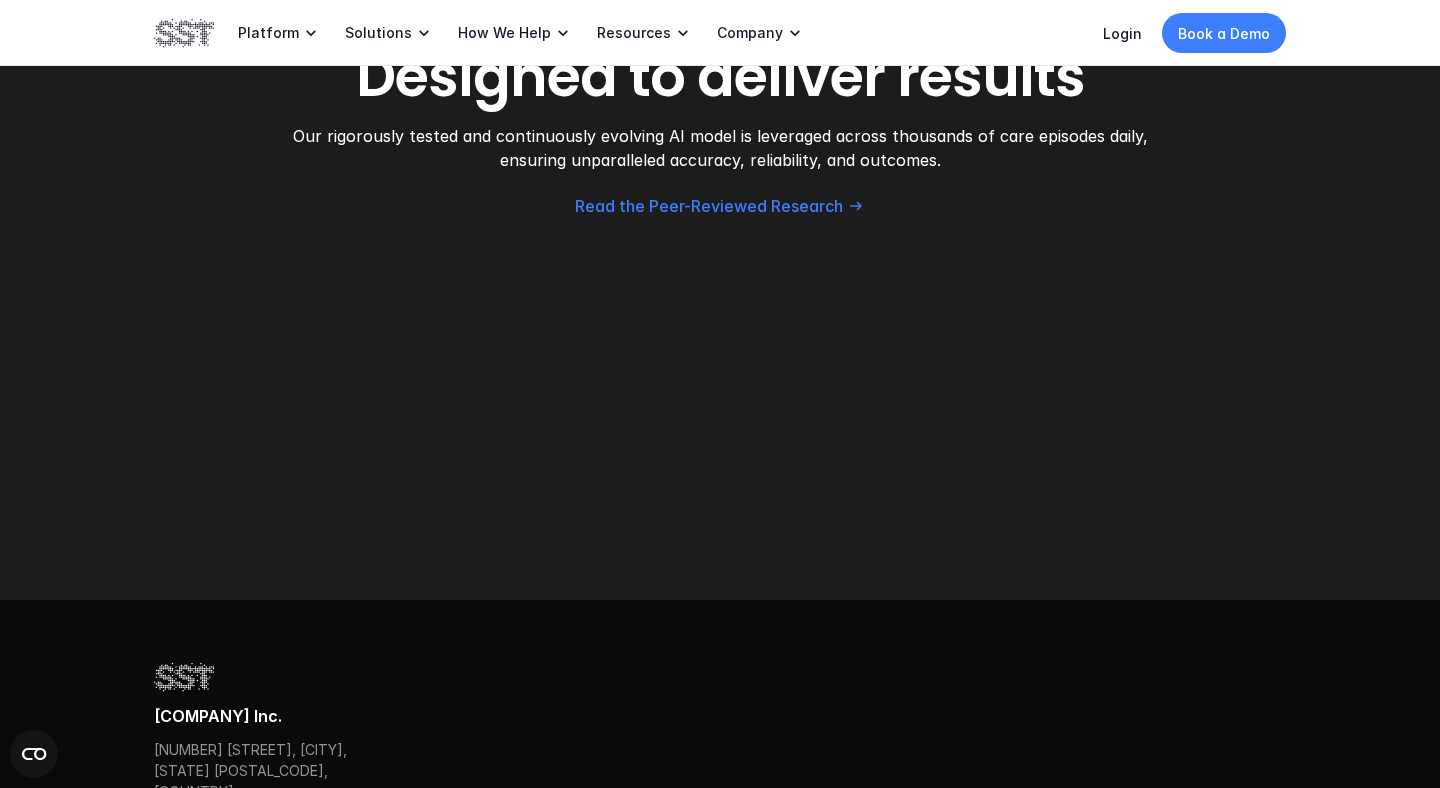 scroll, scrollTop: 5917, scrollLeft: 0, axis: vertical 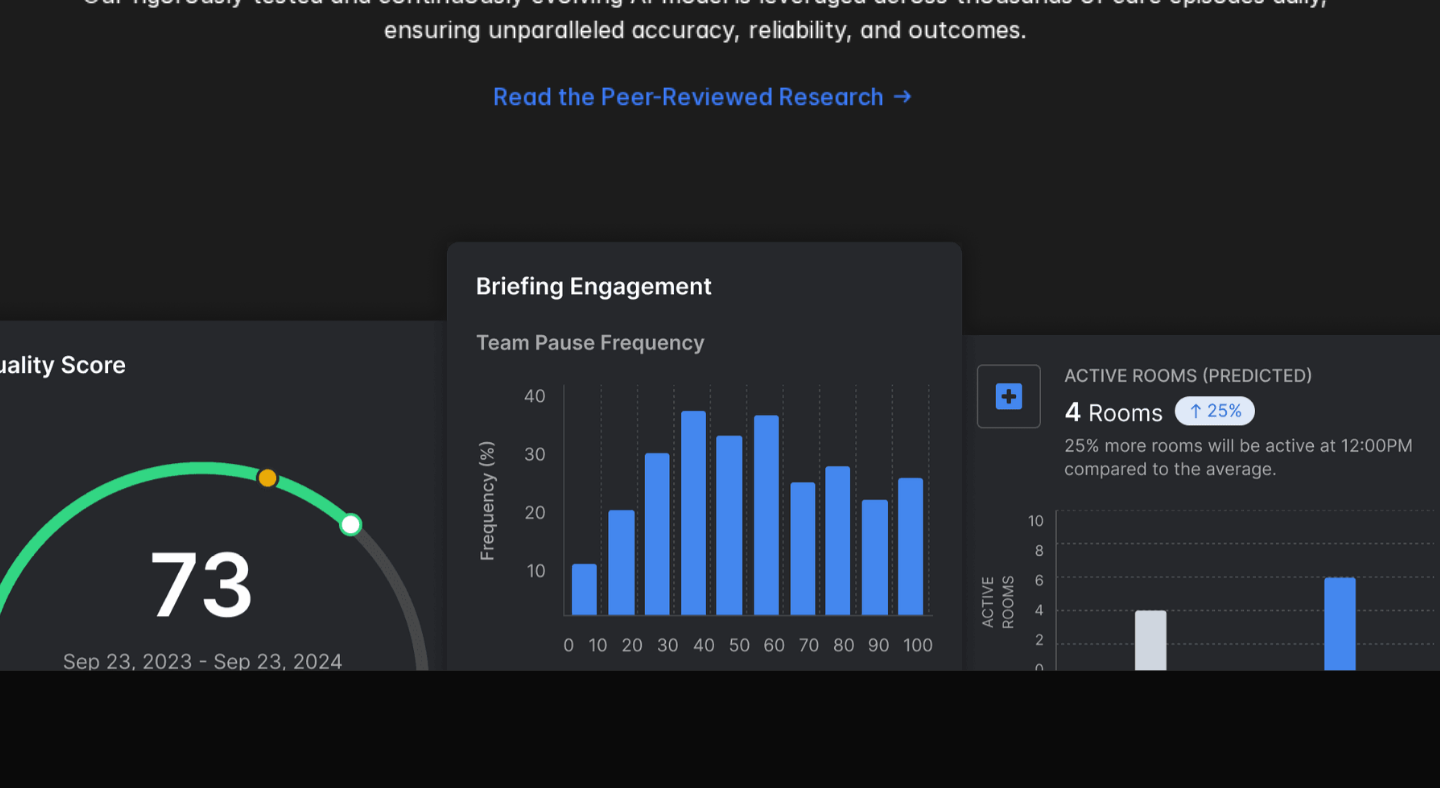 click at bounding box center [720, 415] 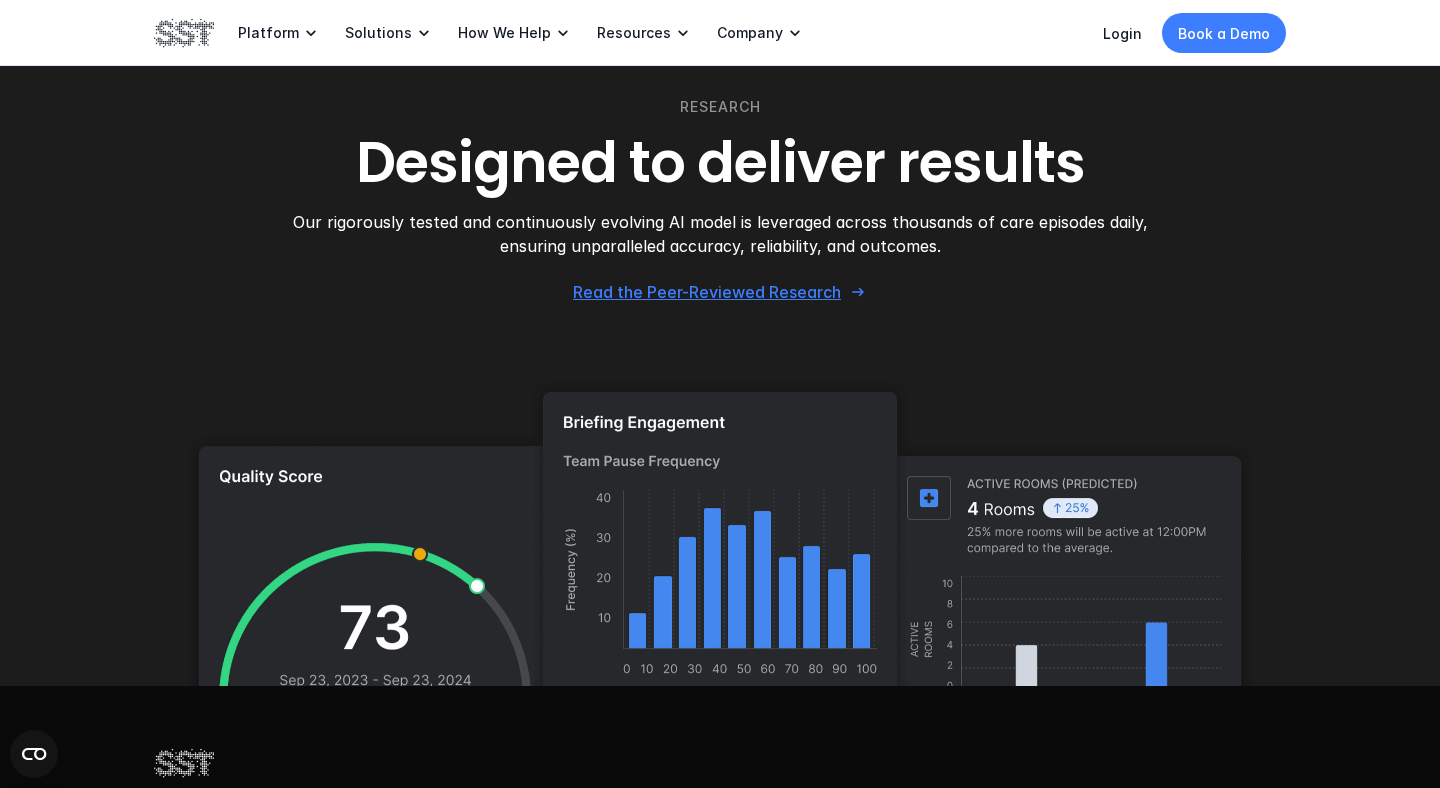 scroll, scrollTop: 5828, scrollLeft: 0, axis: vertical 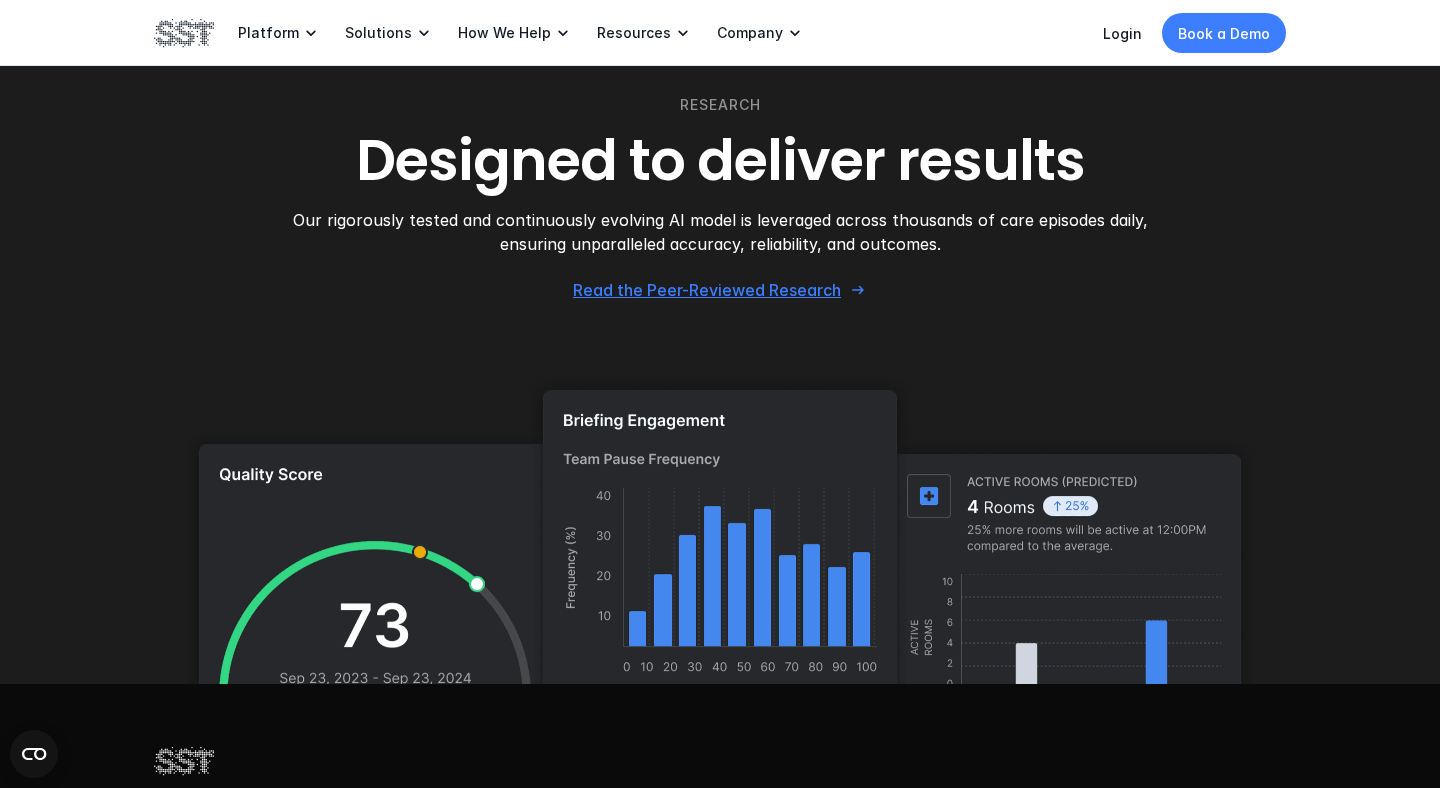 click on "Read the Peer-Reviewed Research" at bounding box center (707, 289) 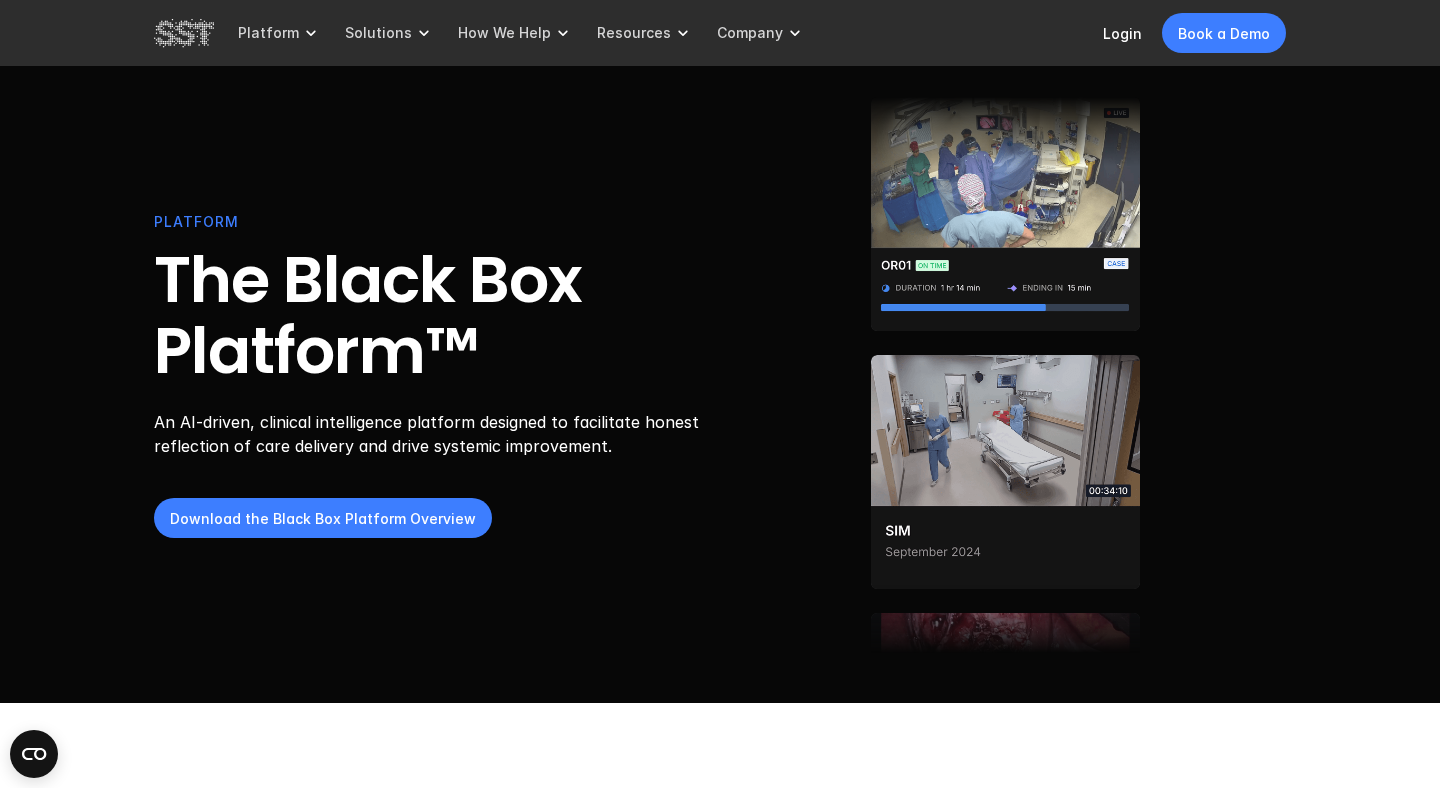 scroll, scrollTop: 0, scrollLeft: 0, axis: both 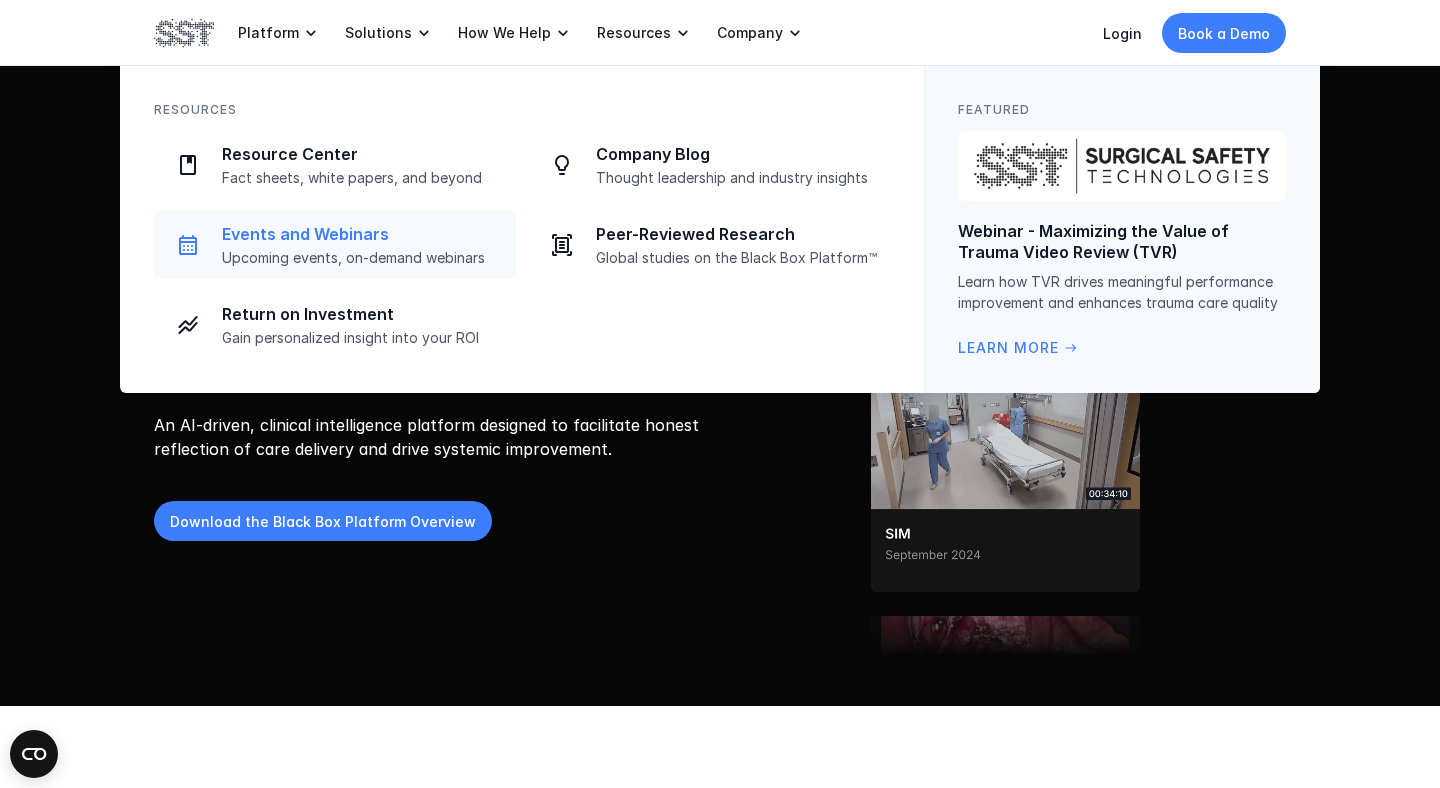click on "Upcoming events, on-demand webinars" at bounding box center (363, 258) 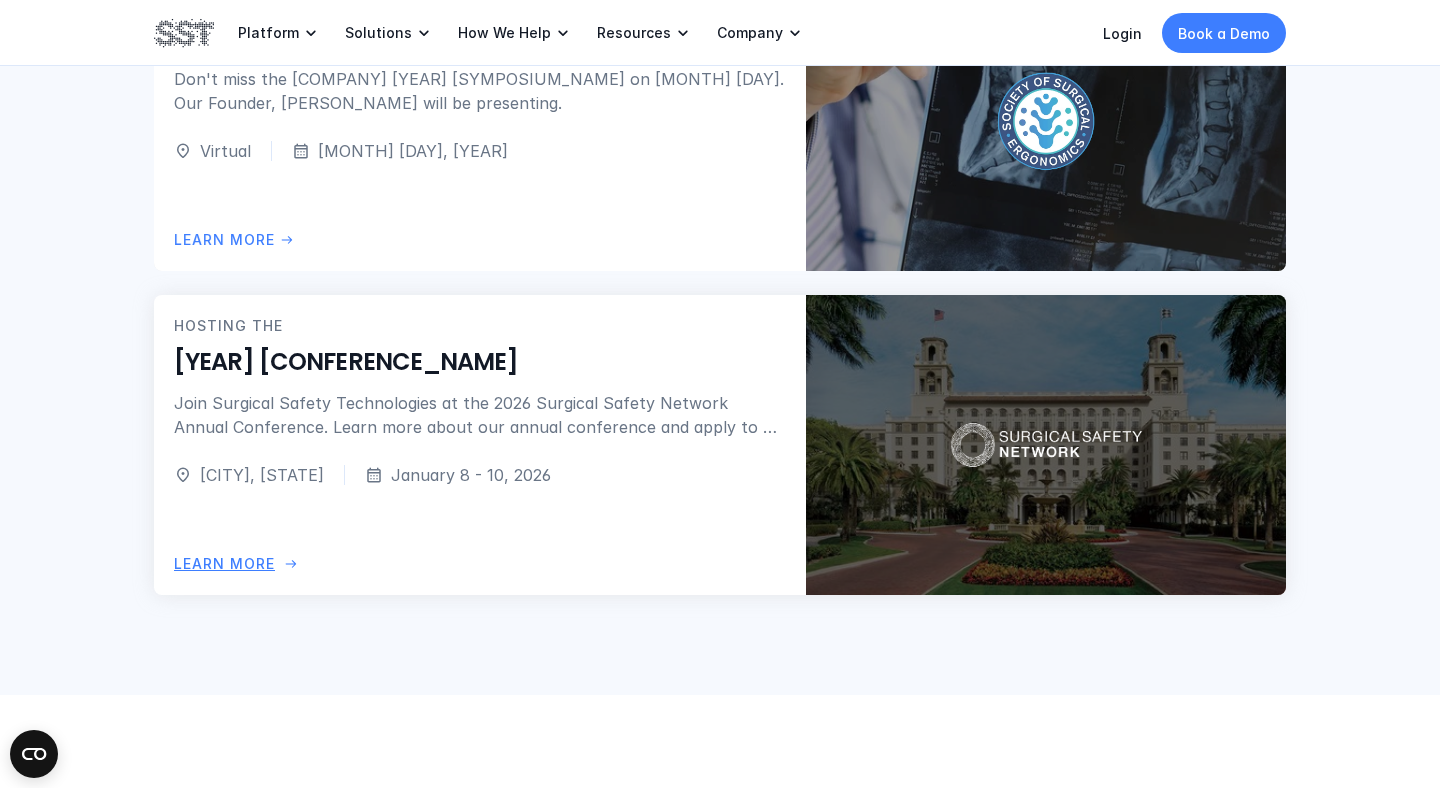 scroll, scrollTop: 1361, scrollLeft: 0, axis: vertical 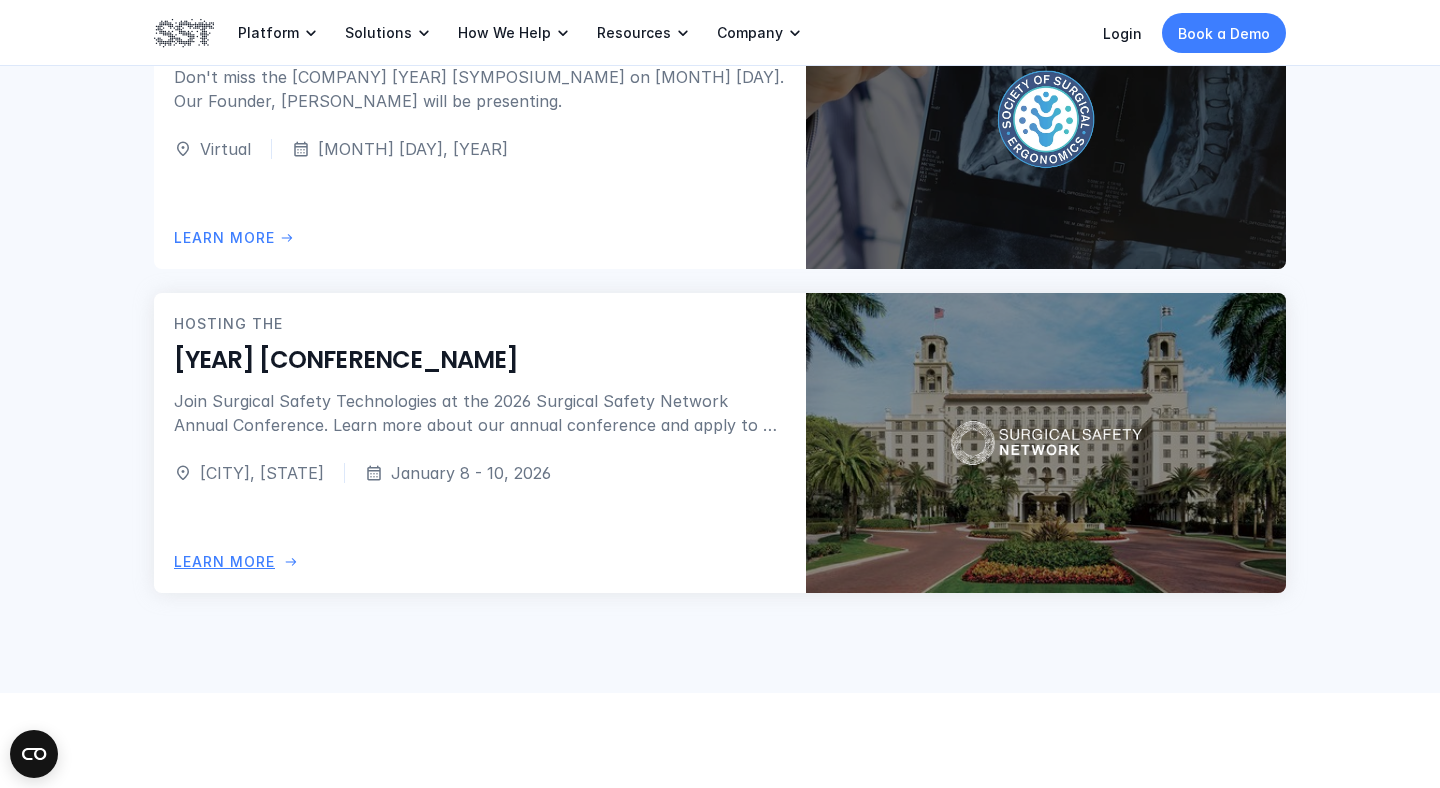 click on "Join Surgical Safety Technologies at the 2026 Surgical Safety Network Annual Conference. Learn more about our annual conference and apply to attend." at bounding box center [480, 413] 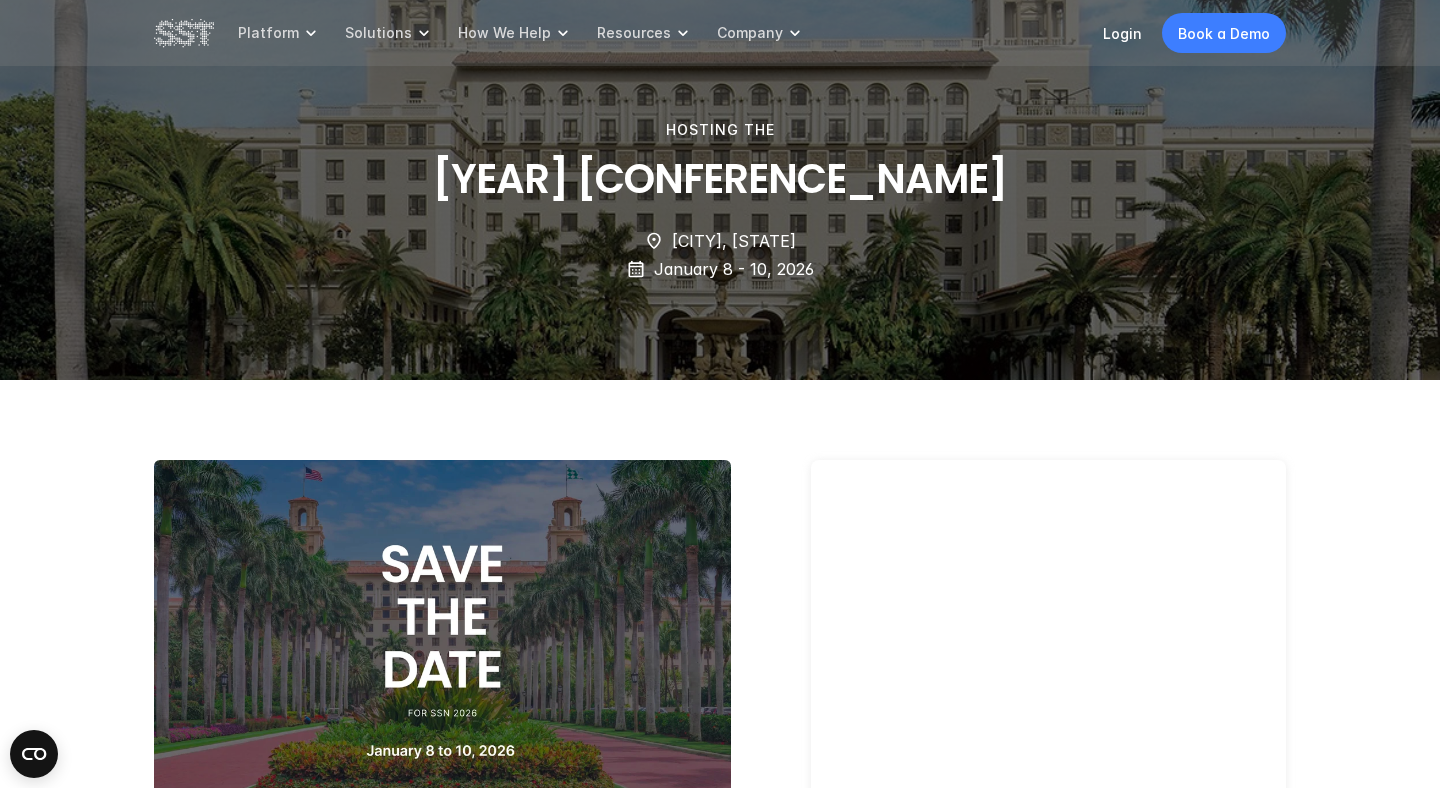 scroll, scrollTop: 0, scrollLeft: 0, axis: both 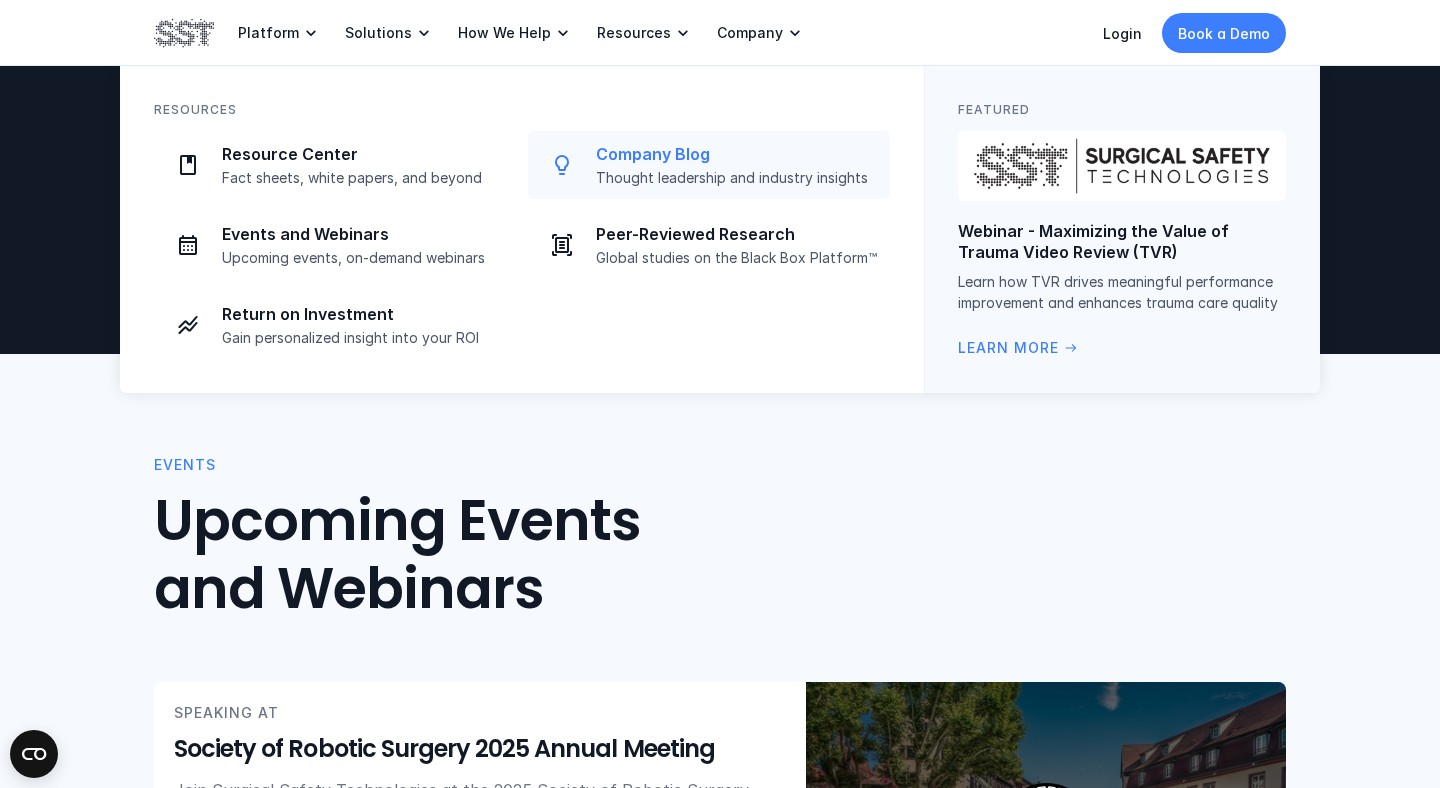 click on "Company Blog Thought leadership and industry insights" at bounding box center (737, 165) 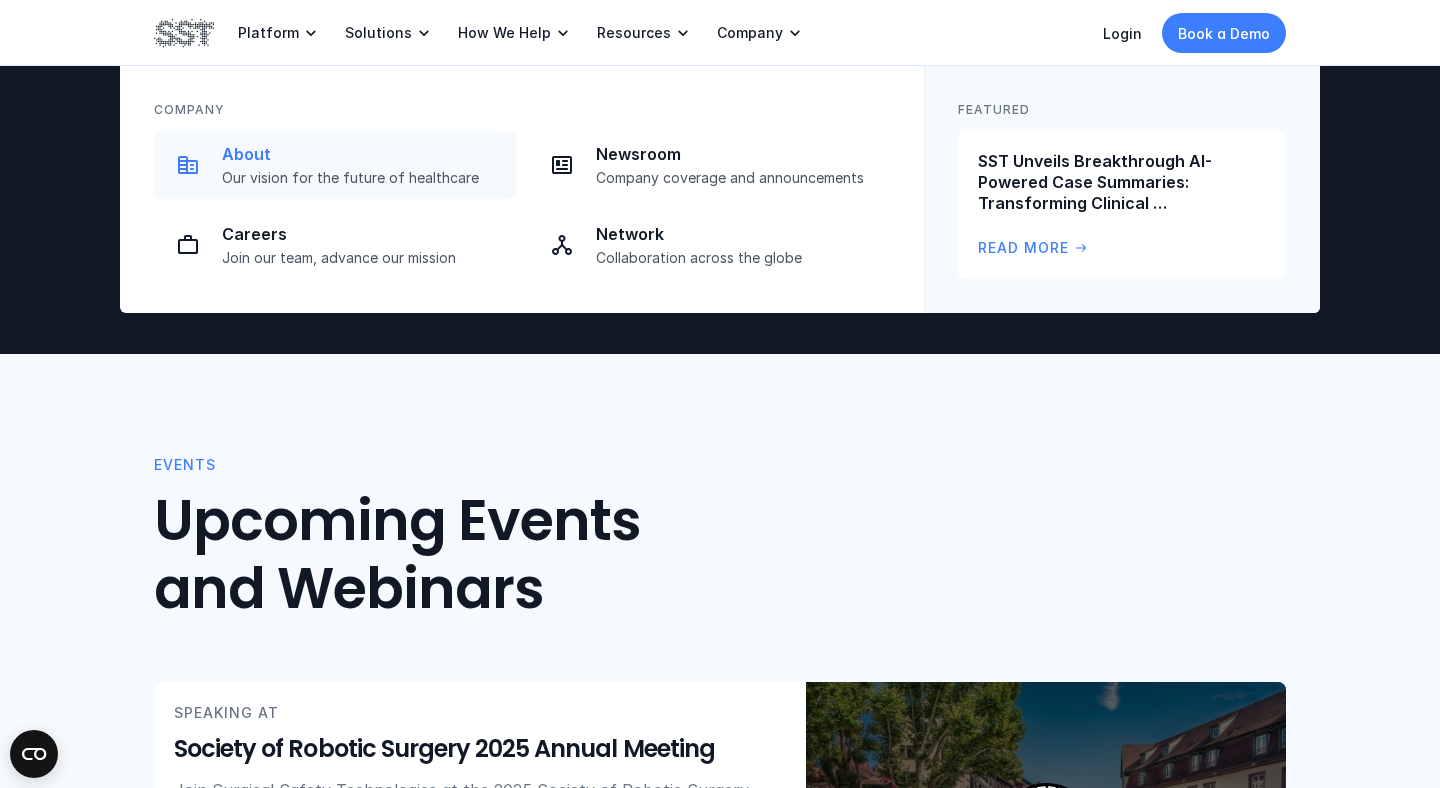 click on "Our vision for the future of healthcare" at bounding box center (363, 178) 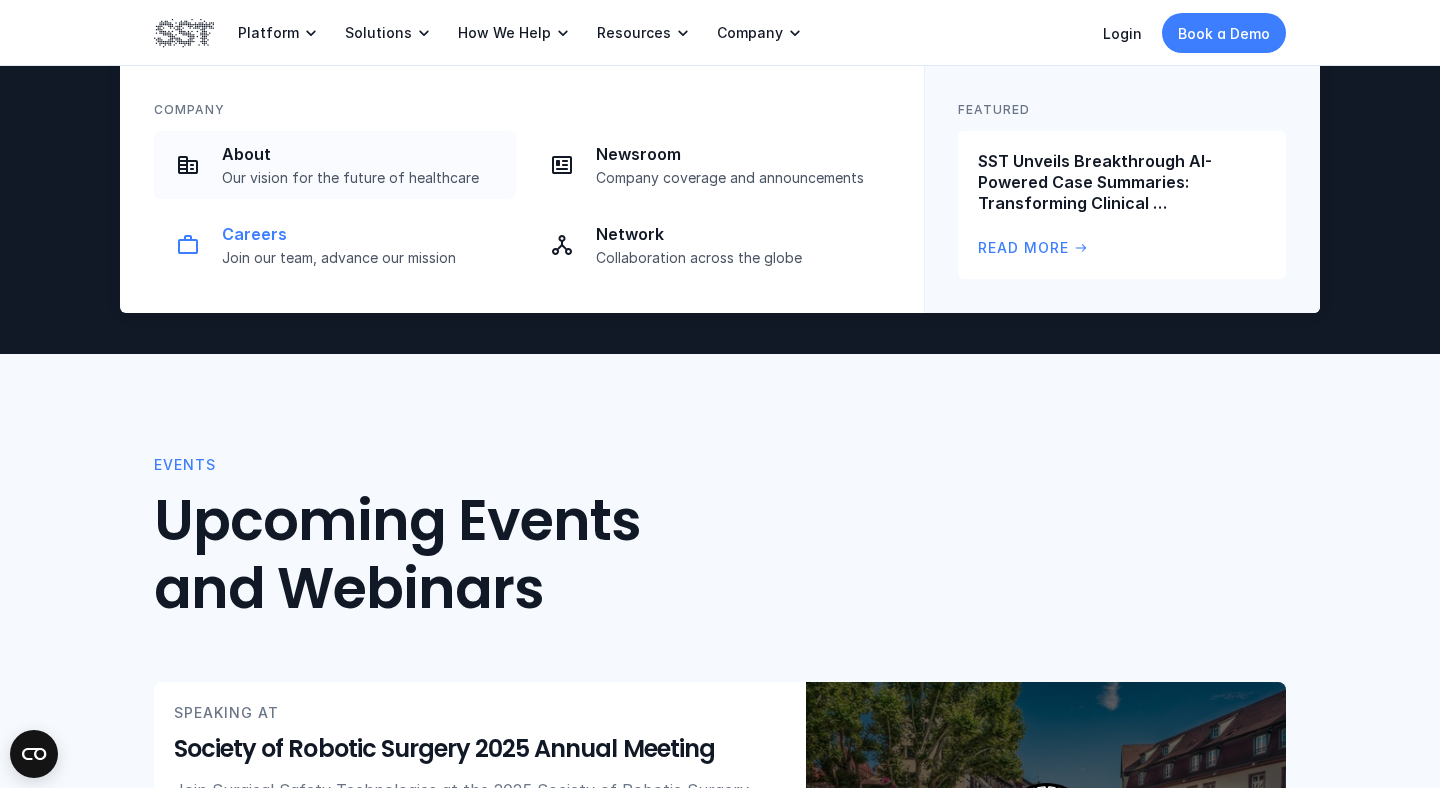 click on "Careers Join our team, advance our mission" at bounding box center [363, 245] 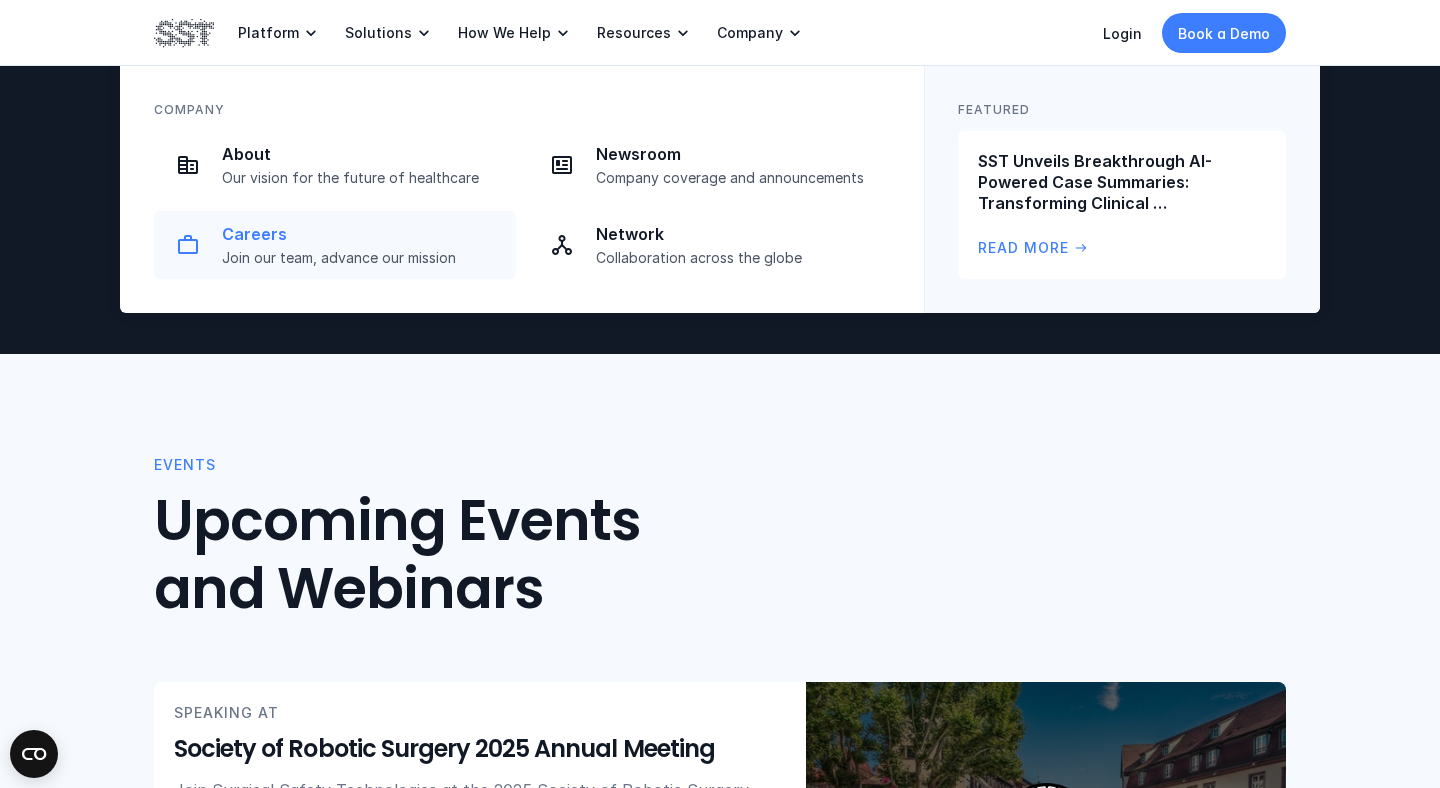 click on "Careers" at bounding box center (363, 234) 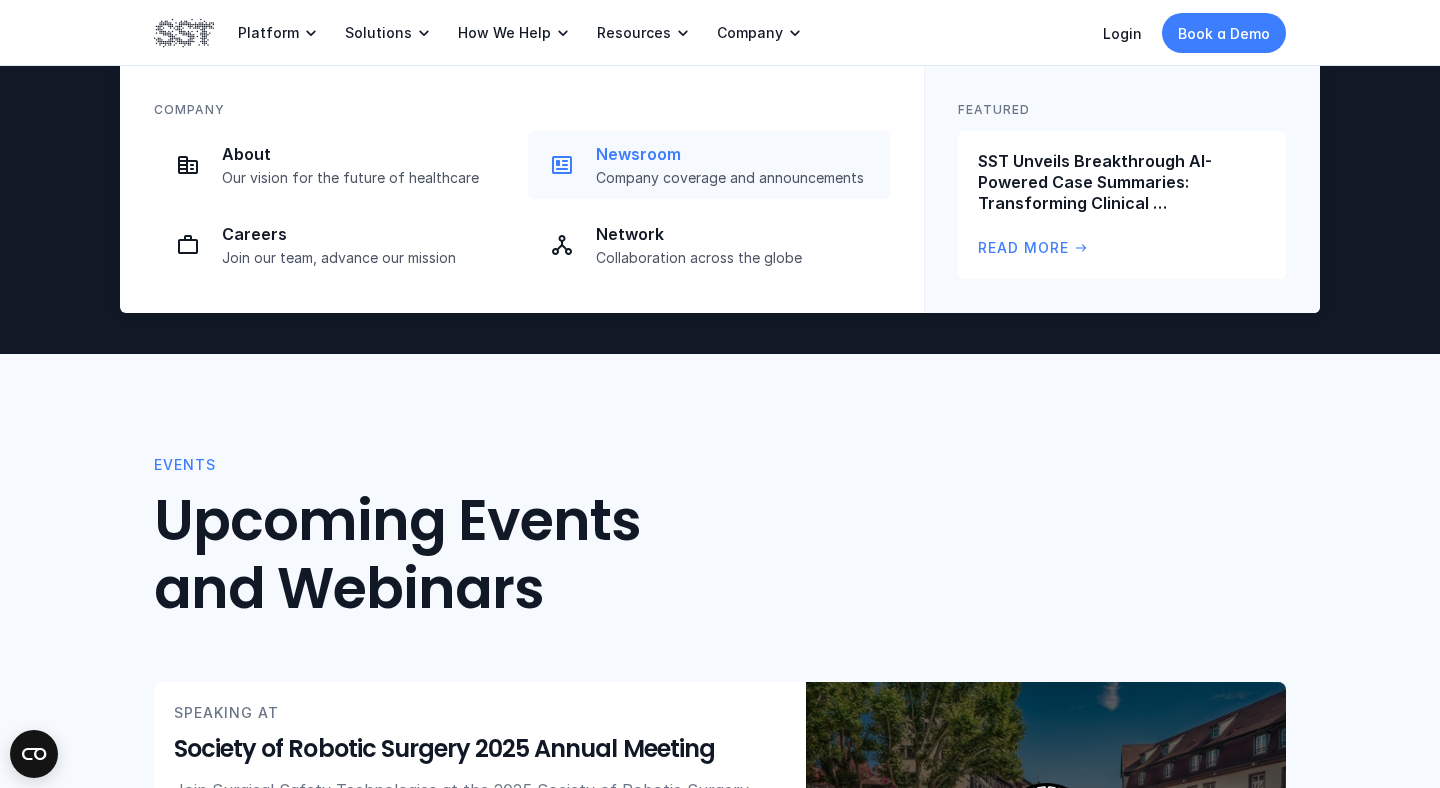 click on "Company coverage and announcements" at bounding box center (737, 178) 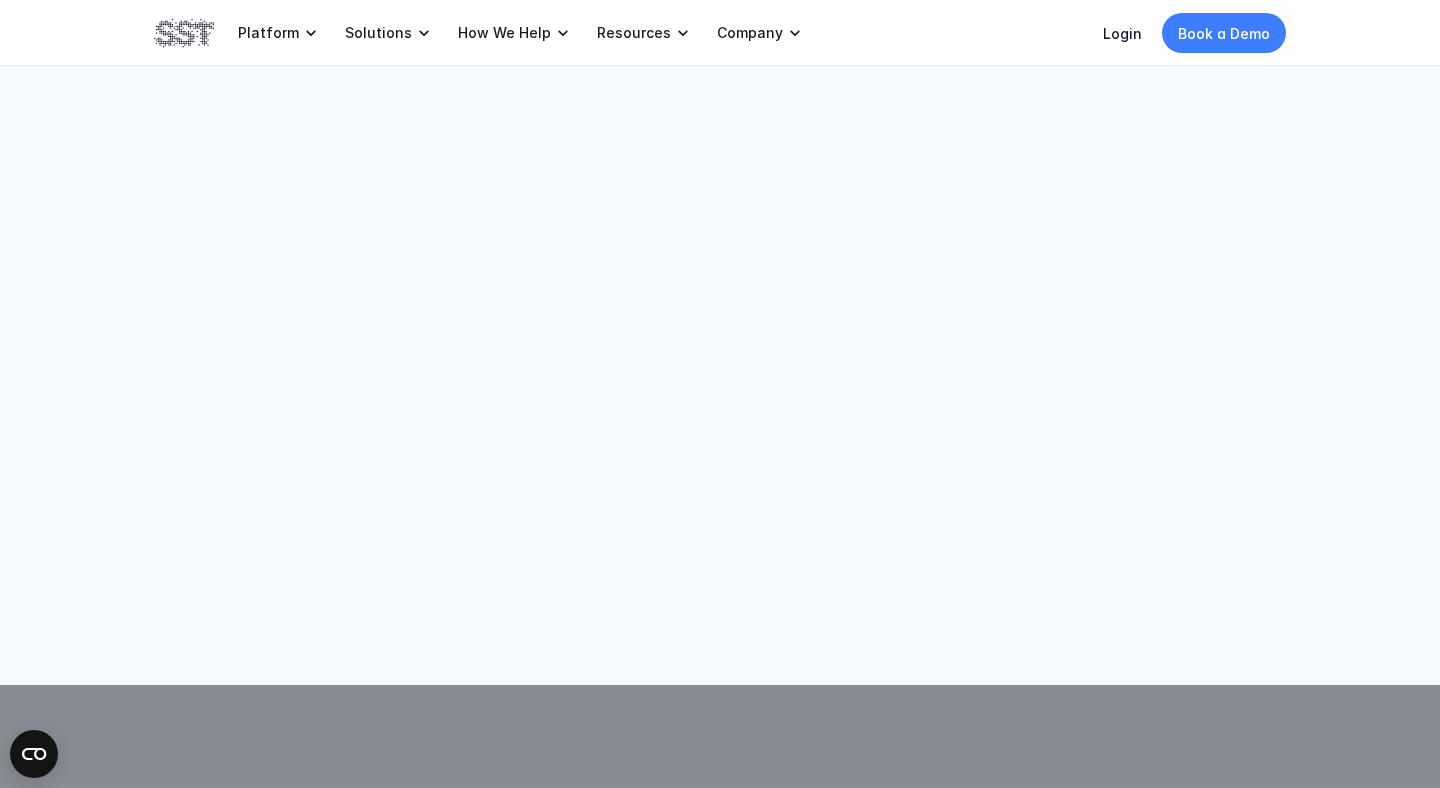 scroll, scrollTop: 0, scrollLeft: 0, axis: both 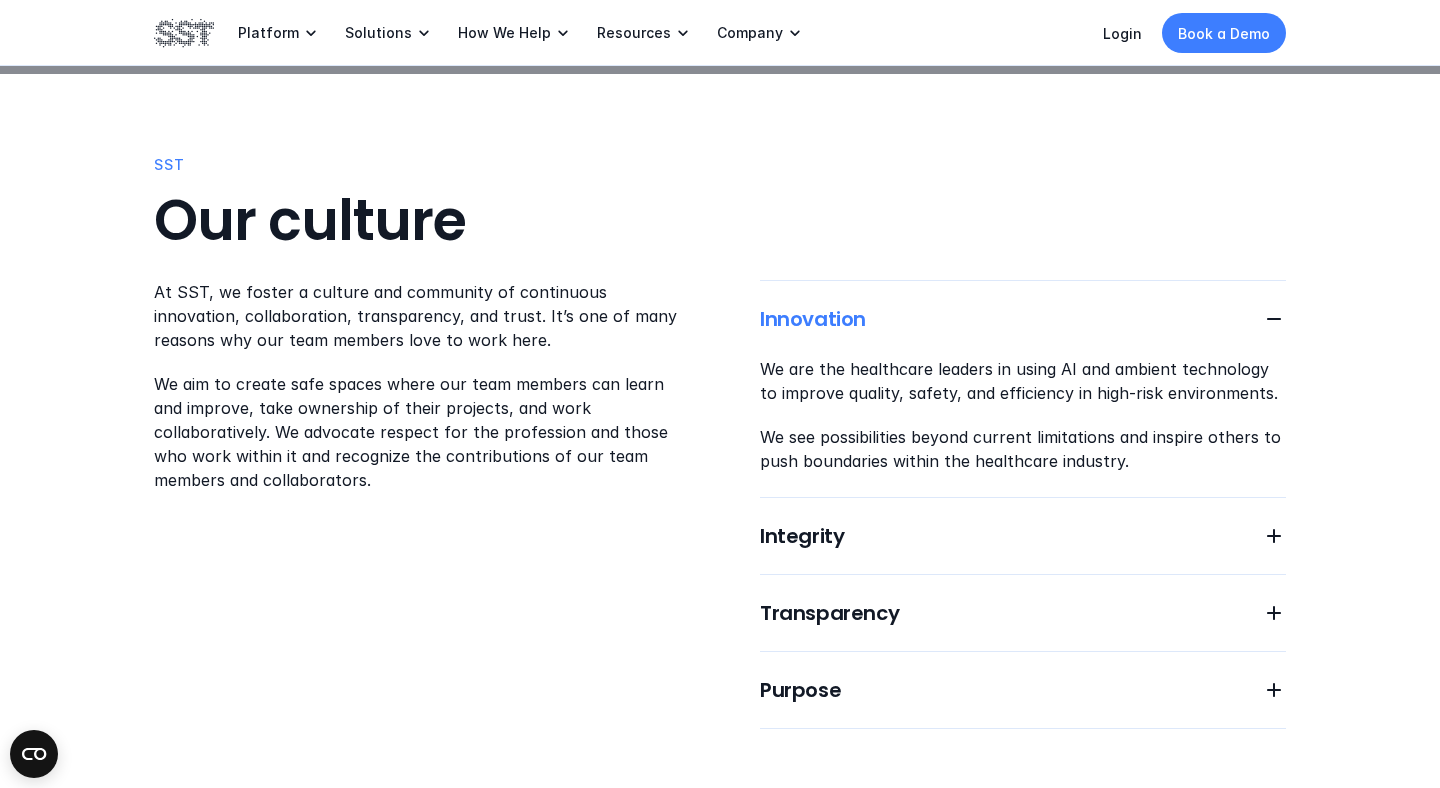 click on "Innovation We are the healthcare leaders in using AI and ambient technology to improve quality, safety, and efficiency in high-risk environments. We see possibilities beyond current limitations and inspire others to push boundaries within the healthcare industry. Integrity Transparency Purpose" at bounding box center (1023, 504) 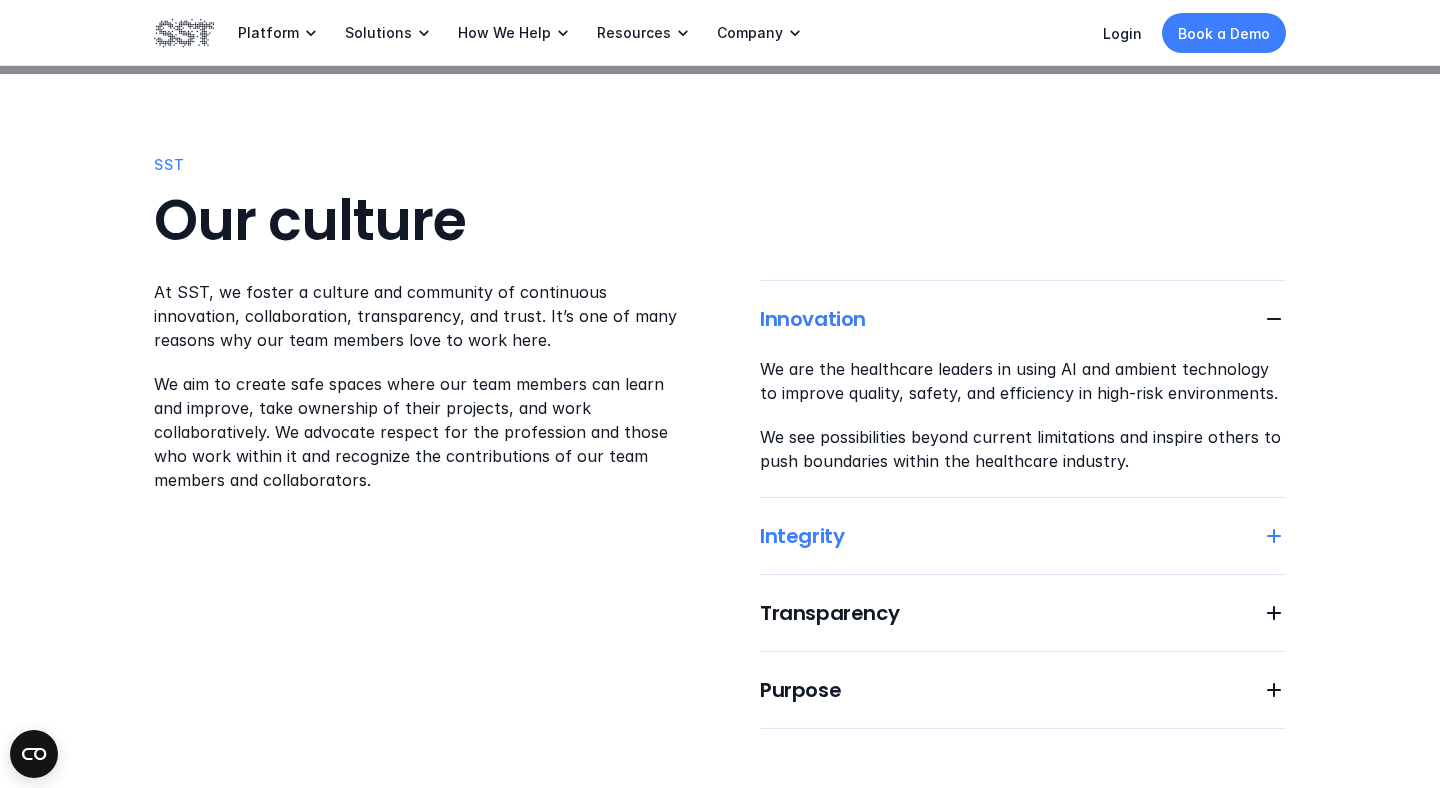 click on "Integrity" at bounding box center [1006, 536] 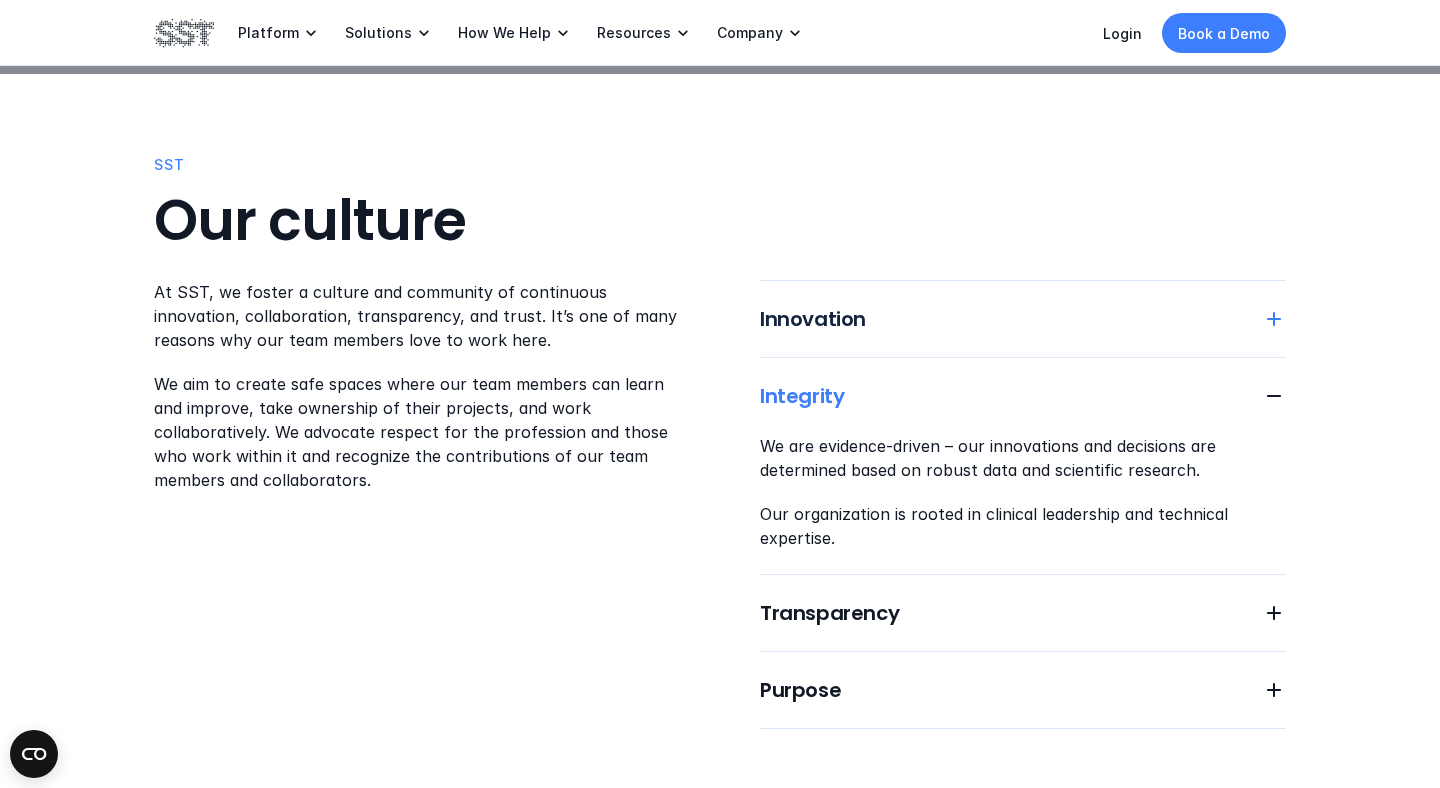 click on "Innovation" at bounding box center (1006, 319) 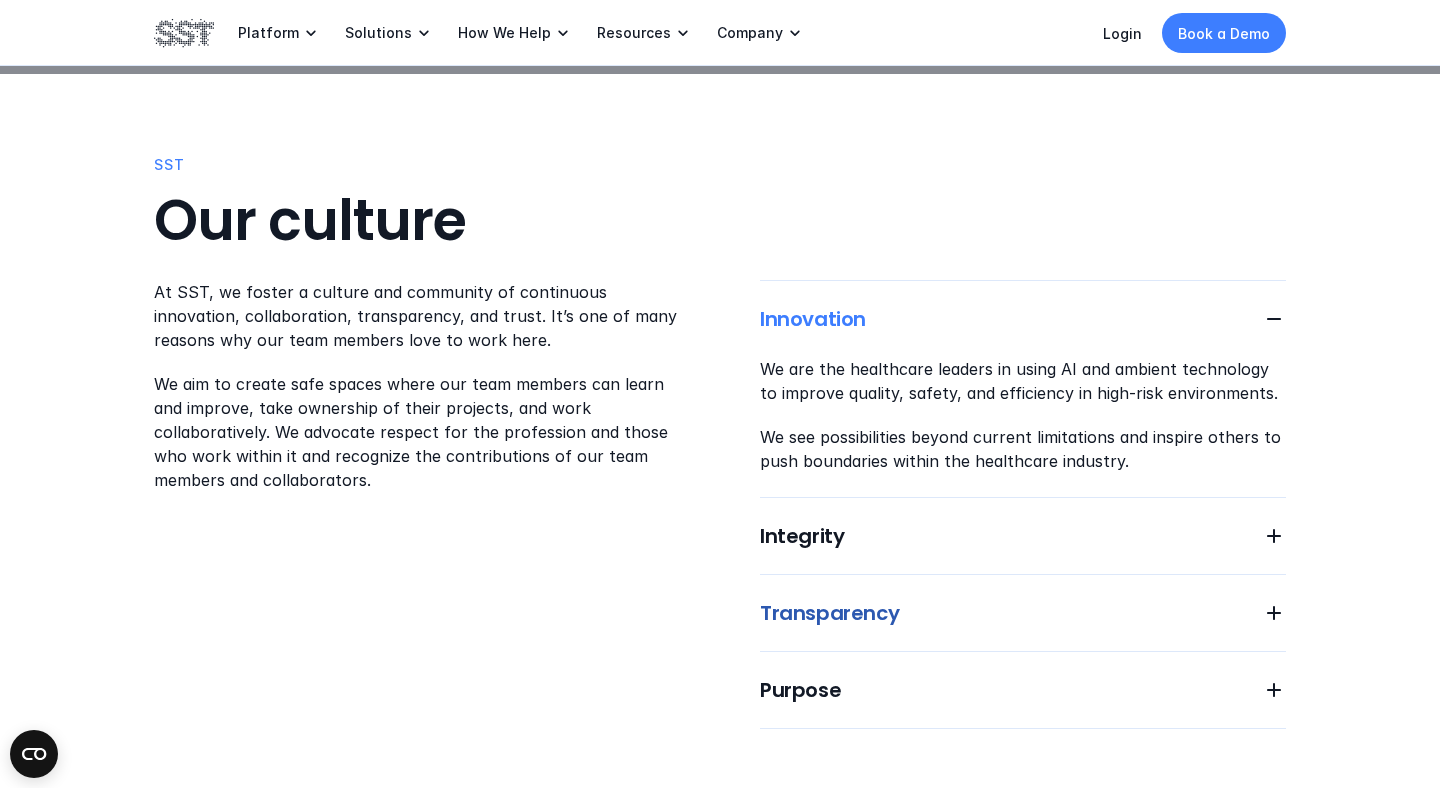 click on "Innovation We are the healthcare leaders in using AI and ambient technology to improve quality, safety, and efficiency in high-risk environments. We see possibilities beyond current limitations and inspire others to push boundaries within the healthcare industry. Integrity Transparency Purpose" at bounding box center [1023, 504] 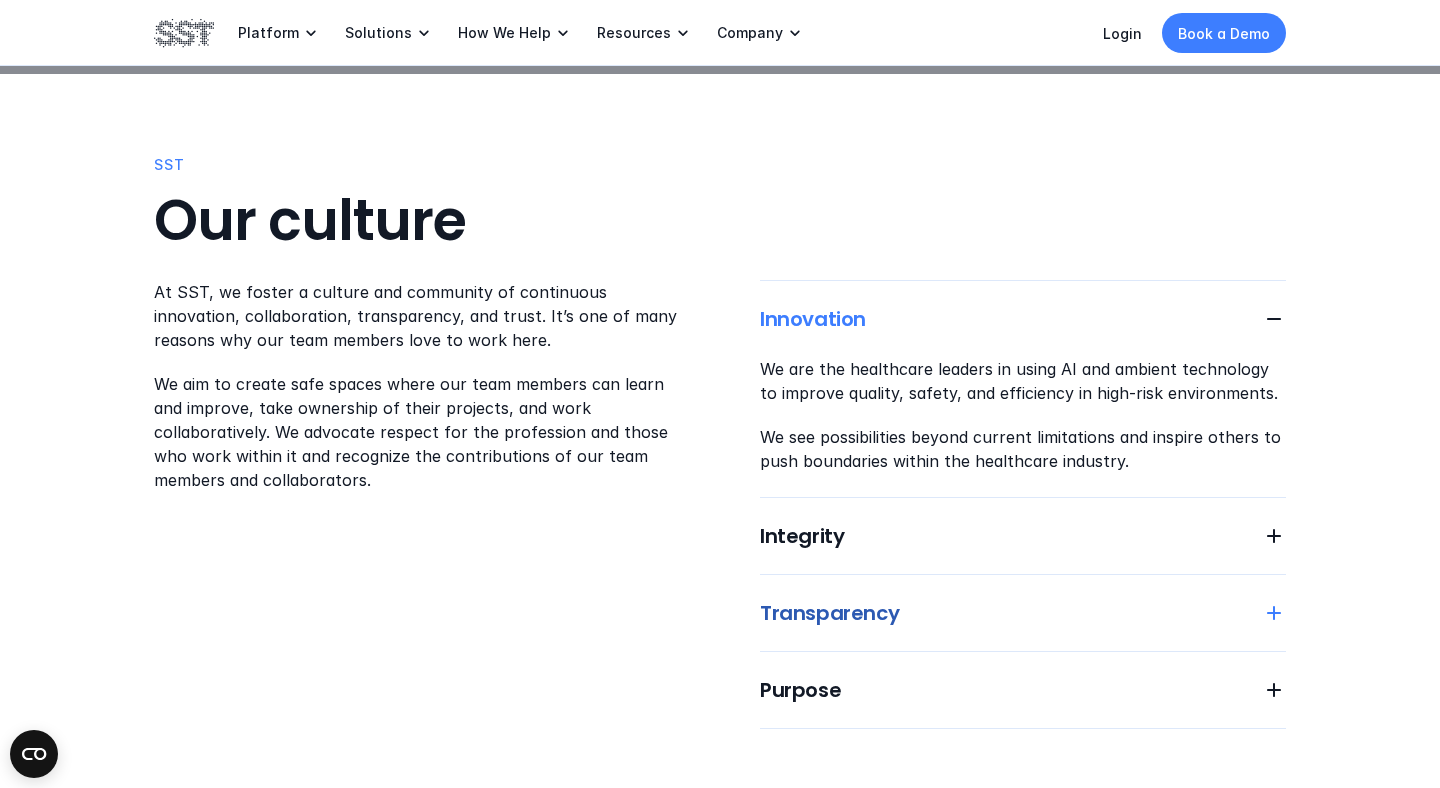 click on "Transparency" at bounding box center (1006, 613) 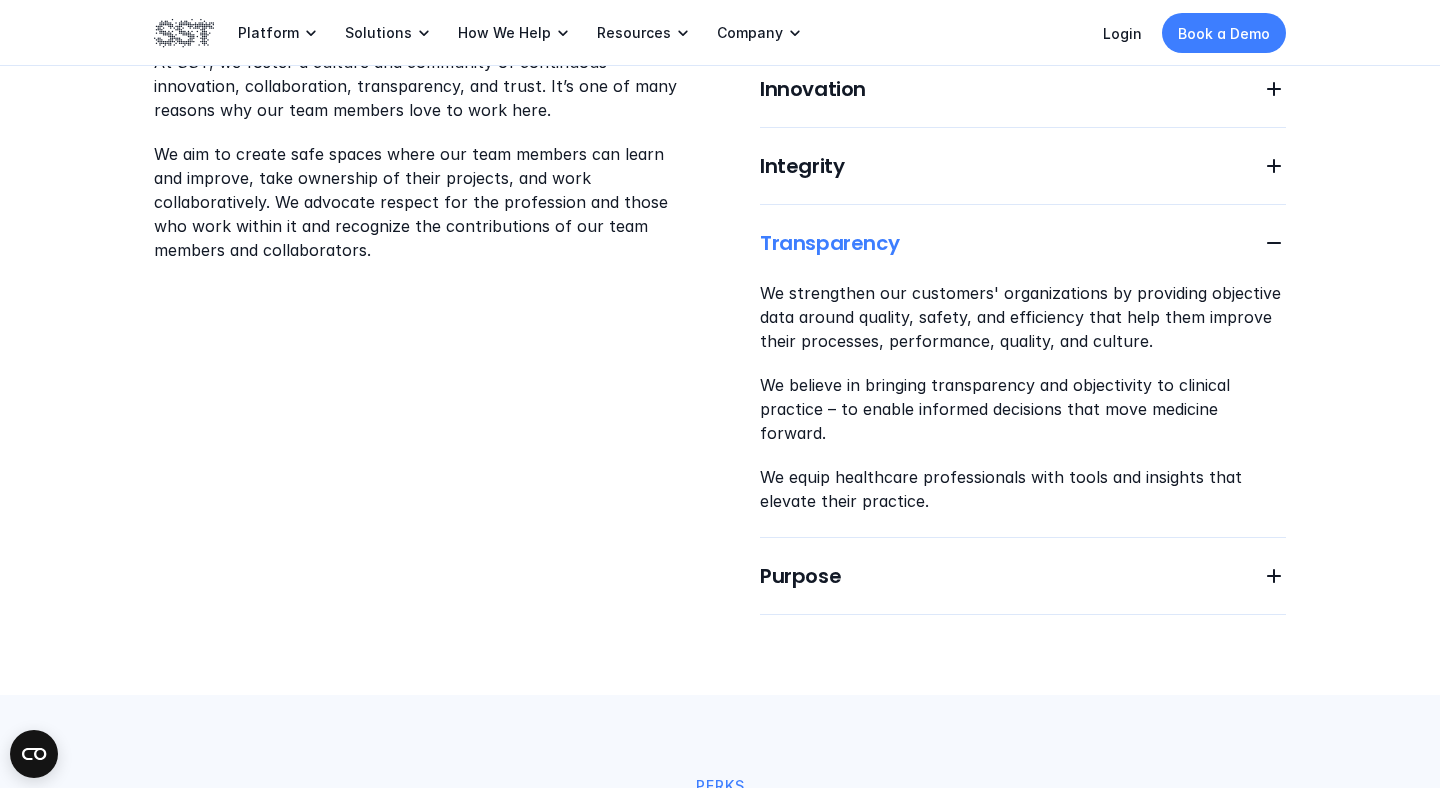 scroll, scrollTop: 1246, scrollLeft: 0, axis: vertical 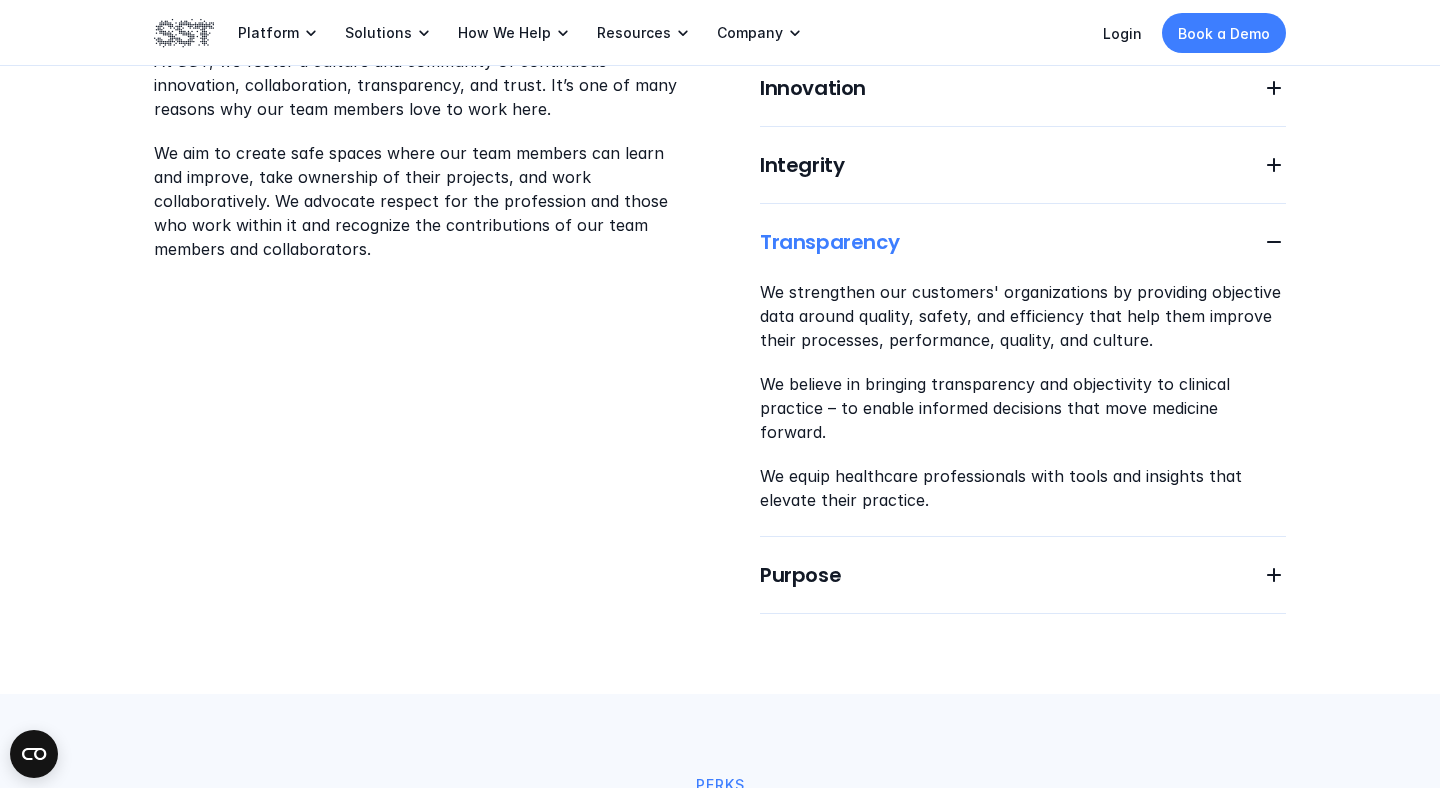 click on "Innovation Integrity Transparency We strengthen our customers' organizations by providing objective data around quality, safety, and efficiency that help them improve their processes, performance, quality, and culture. We believe in bringing transparency and objectivity to clinical practice – to enable informed decisions that move medicine forward. We equip healthcare professionals with tools and insights that elevate their practice.   Purpose" at bounding box center [1023, 331] 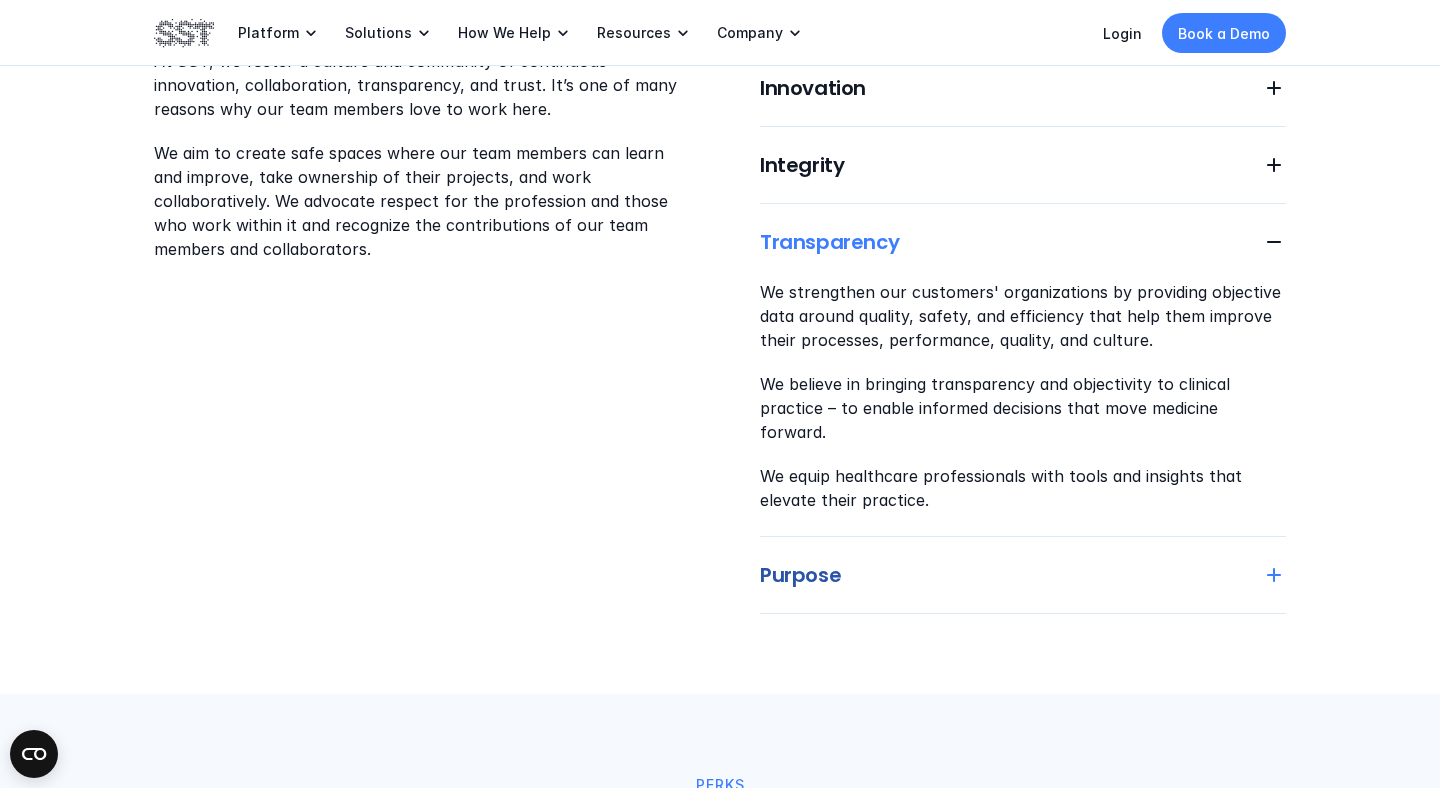 click on "Purpose" at bounding box center (1006, 575) 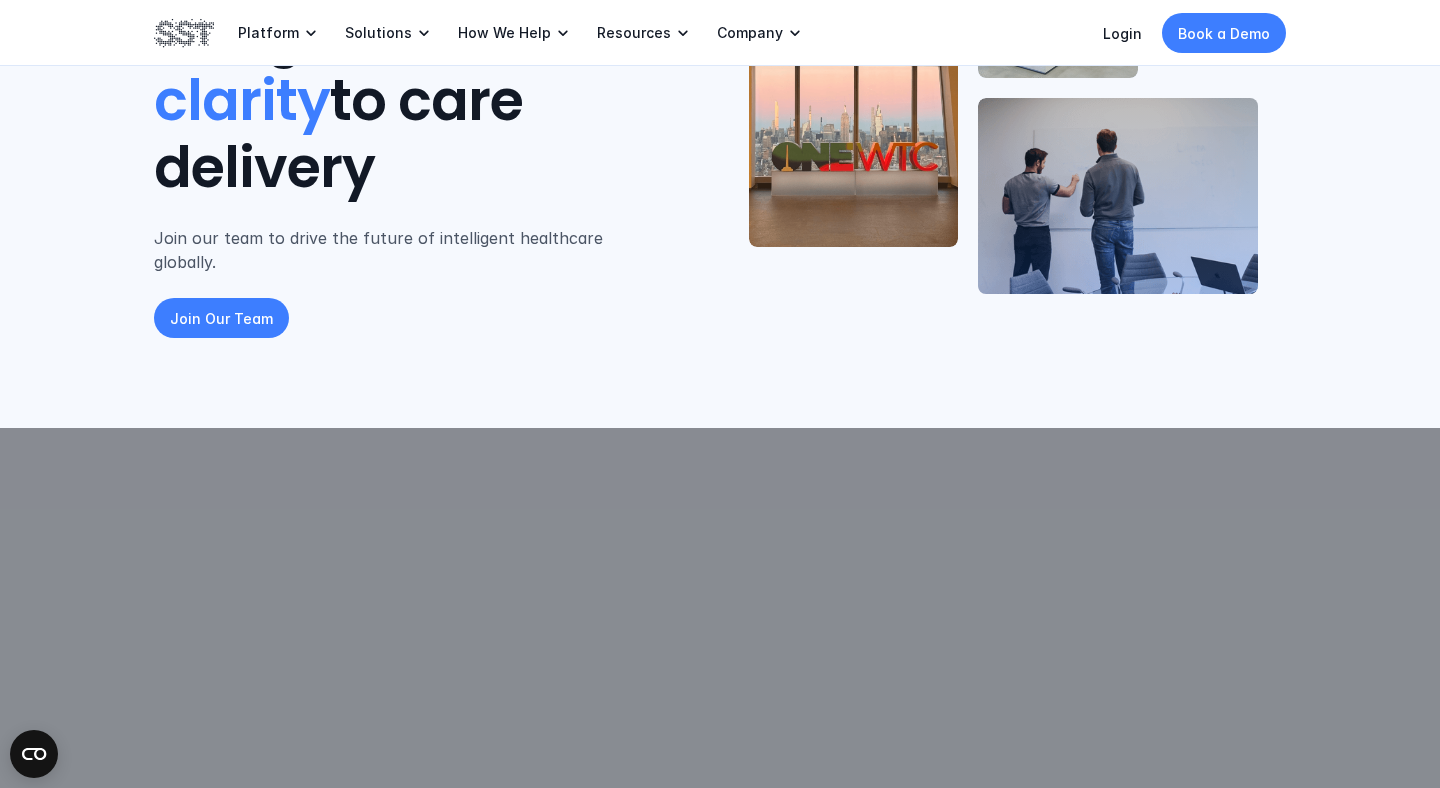 scroll, scrollTop: 7, scrollLeft: 0, axis: vertical 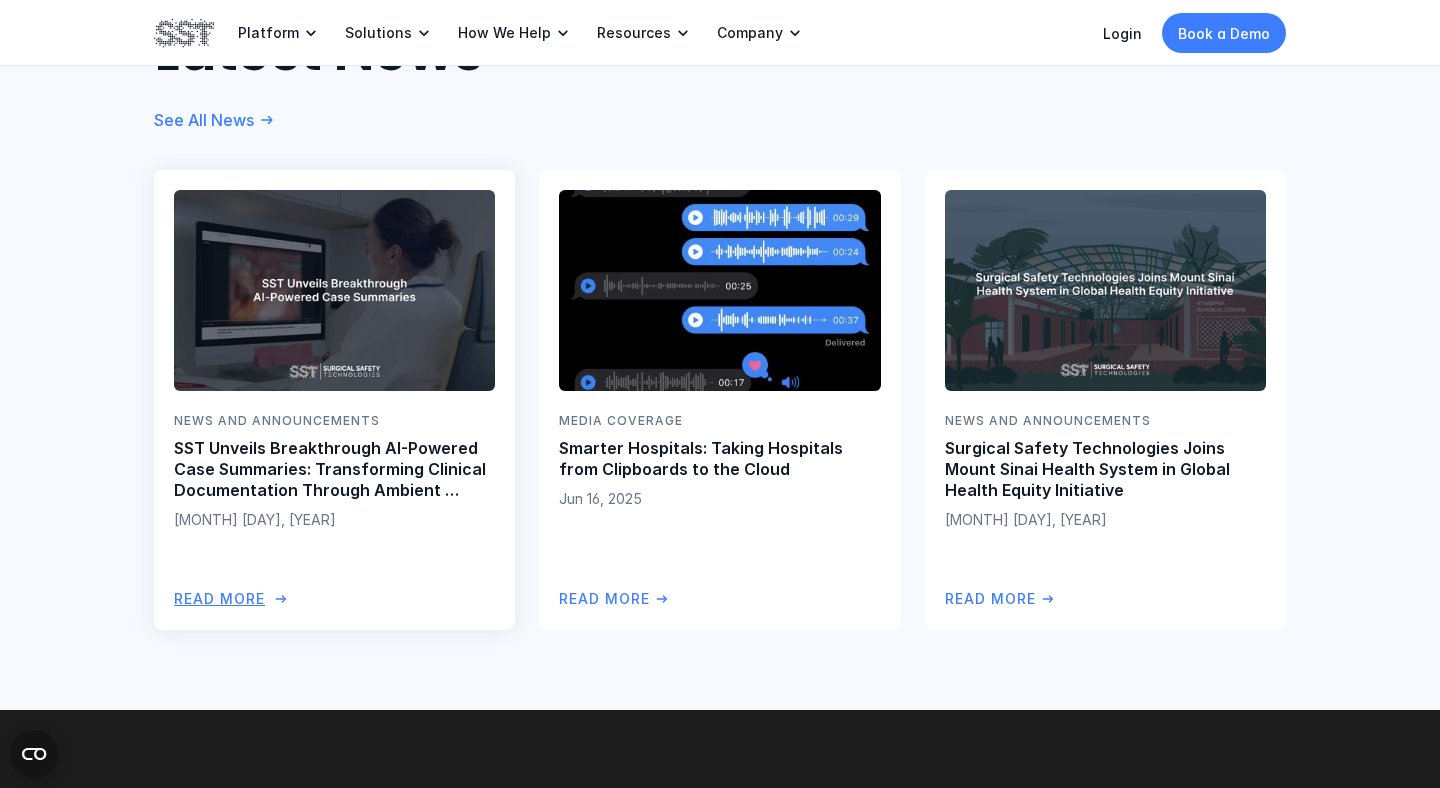 click on "SST Unveils Breakthrough AI-Powered Case Summaries: Transforming Clinical Documentation Through Ambient Intelligence" at bounding box center (334, 469) 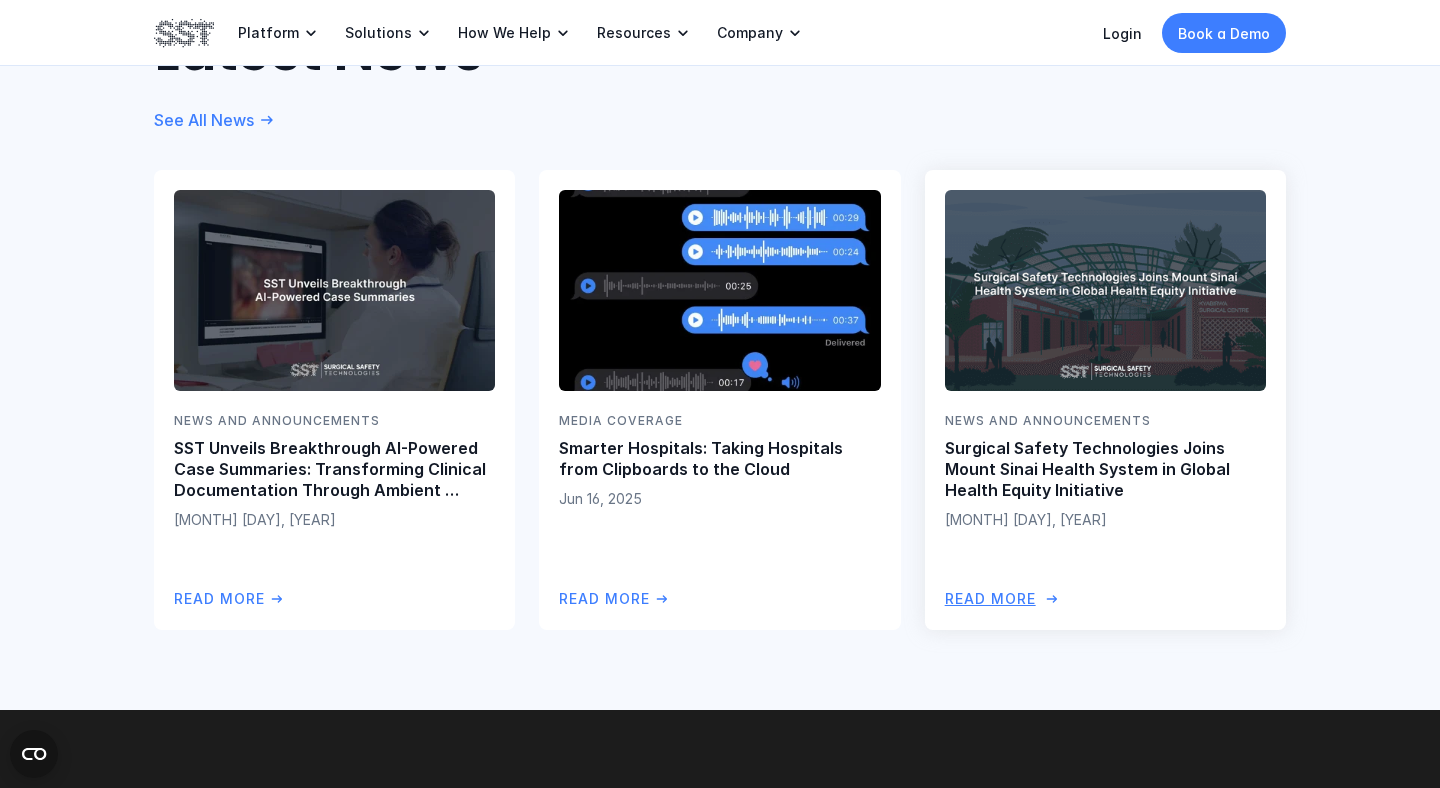 click on "Surgical Safety Technologies Joins Mount Sinai Health System in Global Health Equity Initiative" at bounding box center (1105, 469) 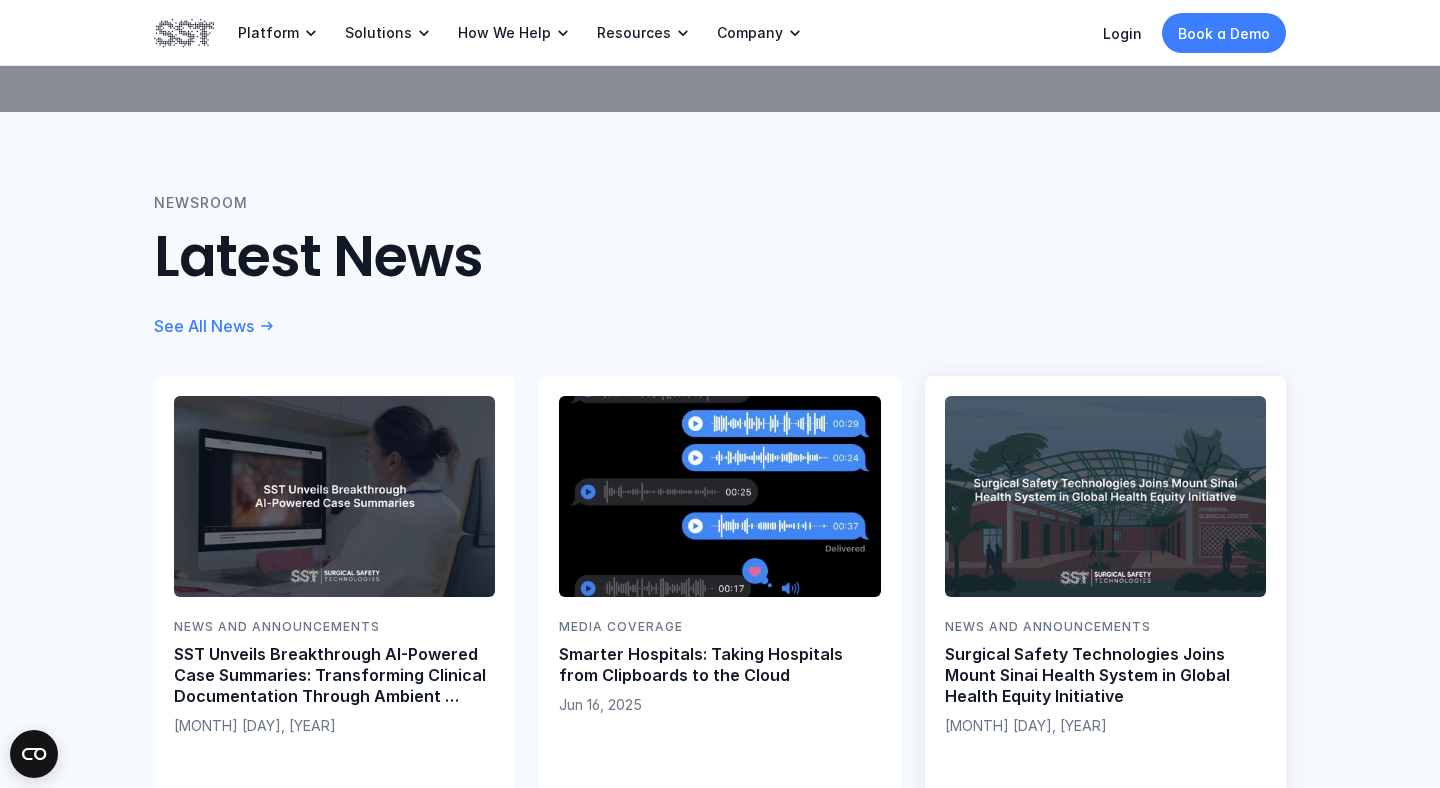scroll, scrollTop: 4171, scrollLeft: 0, axis: vertical 